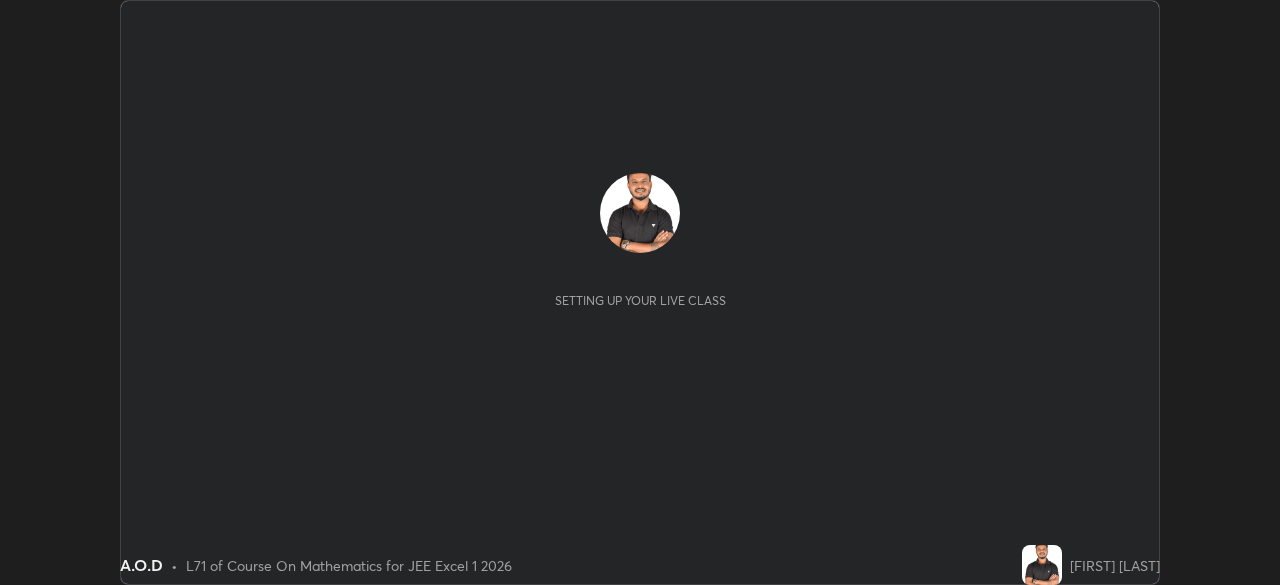 scroll, scrollTop: 0, scrollLeft: 0, axis: both 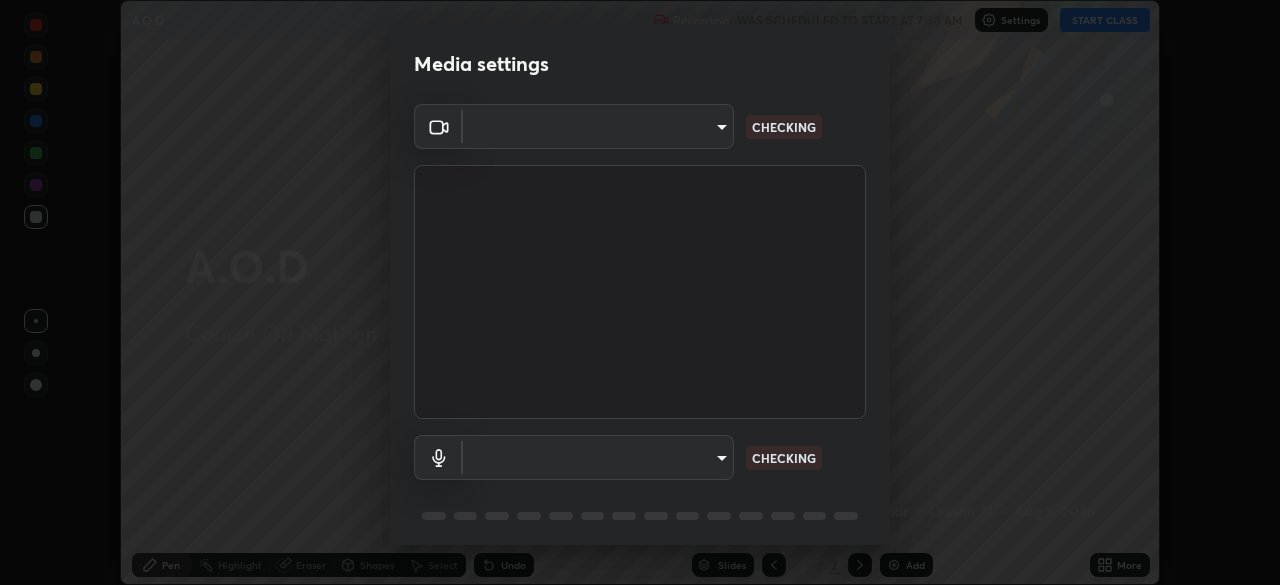 type on "05e465ff83a2709560b00517cc20afcec0d8c6759013130505a18faaf77a7109" 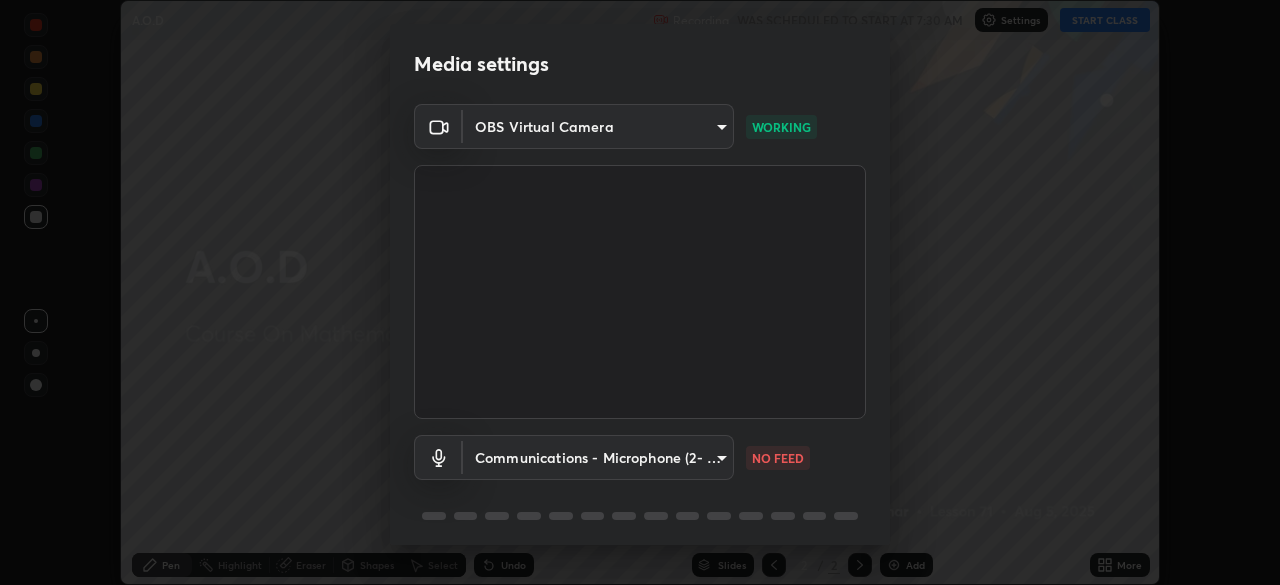 click on "Erase all A.O.D Recording WAS SCHEDULED TO START AT  7:30 AM Settings START CLASS Setting up your live class A.O.D • L71 of Course On Mathematics for JEE Excel 1 2026 [FIRST] [LAST] Pen Highlight Eraser Shapes Select Undo Slides 2 / 2 Add More No doubts shared Encourage your learners to ask a doubt for better clarity Report an issue Reason for reporting Buffering Chat not working Audio - Video sync issue Educator video quality low ​ Attach an image Report Media settings OBS Virtual Camera 05e465ff83a2709560b00517cc20afcec0d8c6759013130505a18faaf77a7109 WORKING Communications - Microphone (2- USB PnP Sound Device) communications NO FEED 1 / 5 Next" at bounding box center [640, 292] 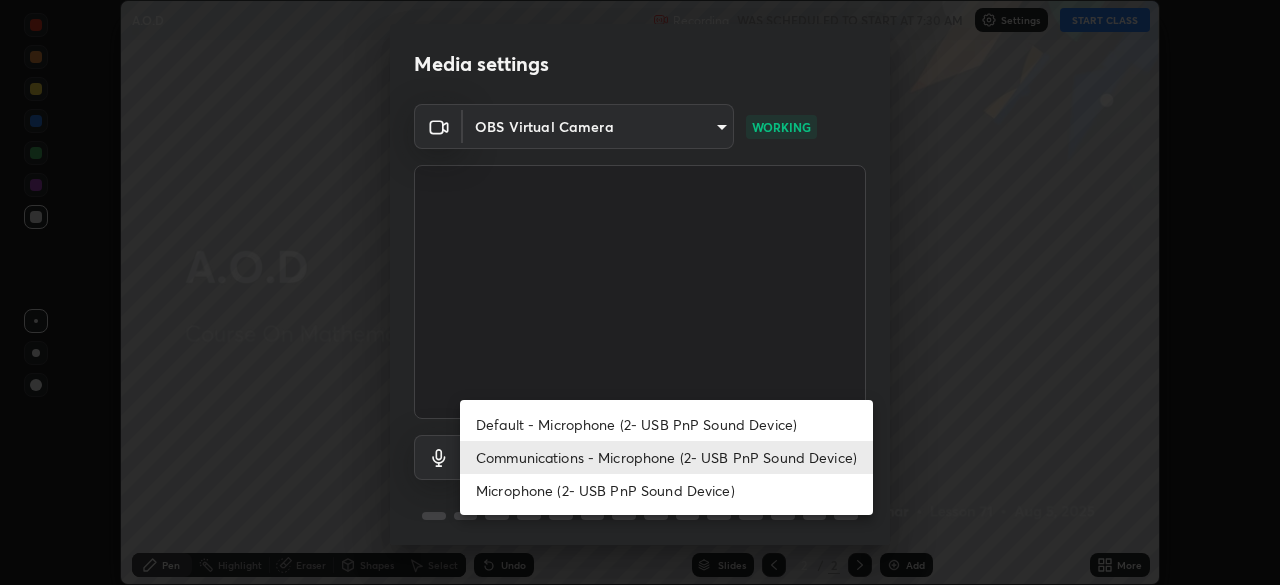 click on "Default - Microphone (2- USB PnP Sound Device)" at bounding box center (666, 424) 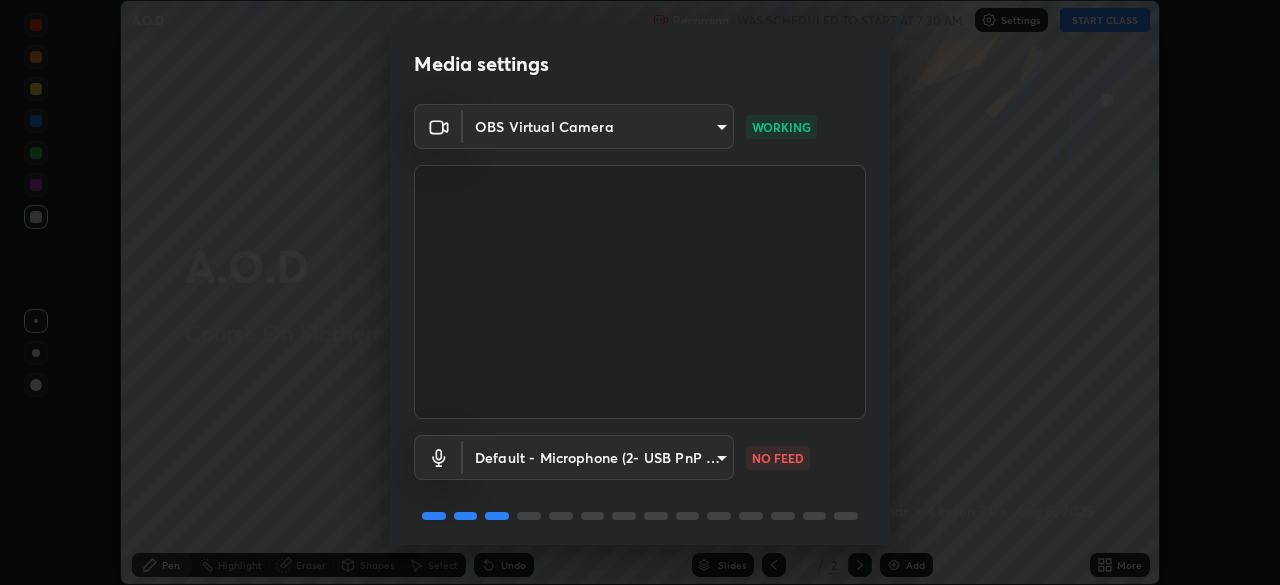 scroll, scrollTop: 71, scrollLeft: 0, axis: vertical 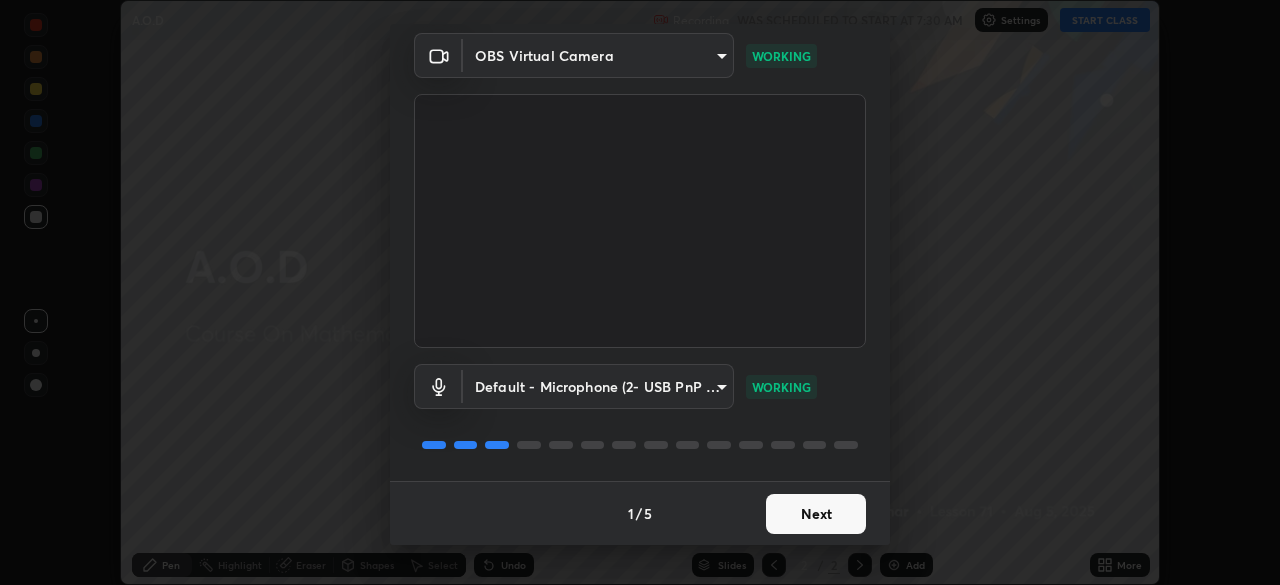 click on "Next" at bounding box center [816, 514] 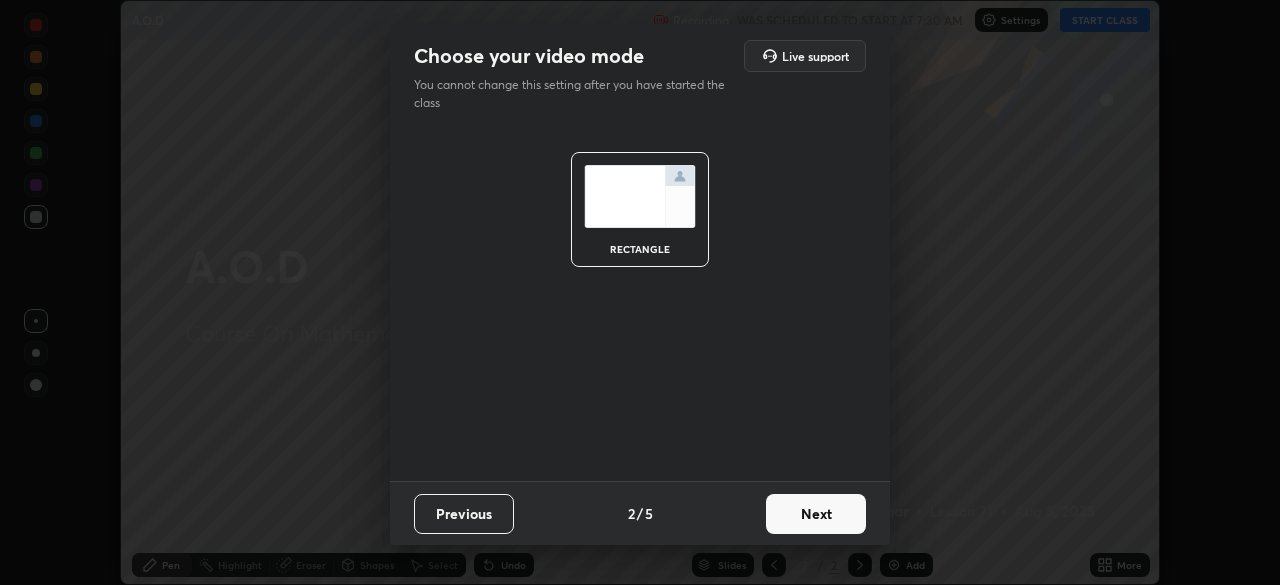 click on "Next" at bounding box center [816, 514] 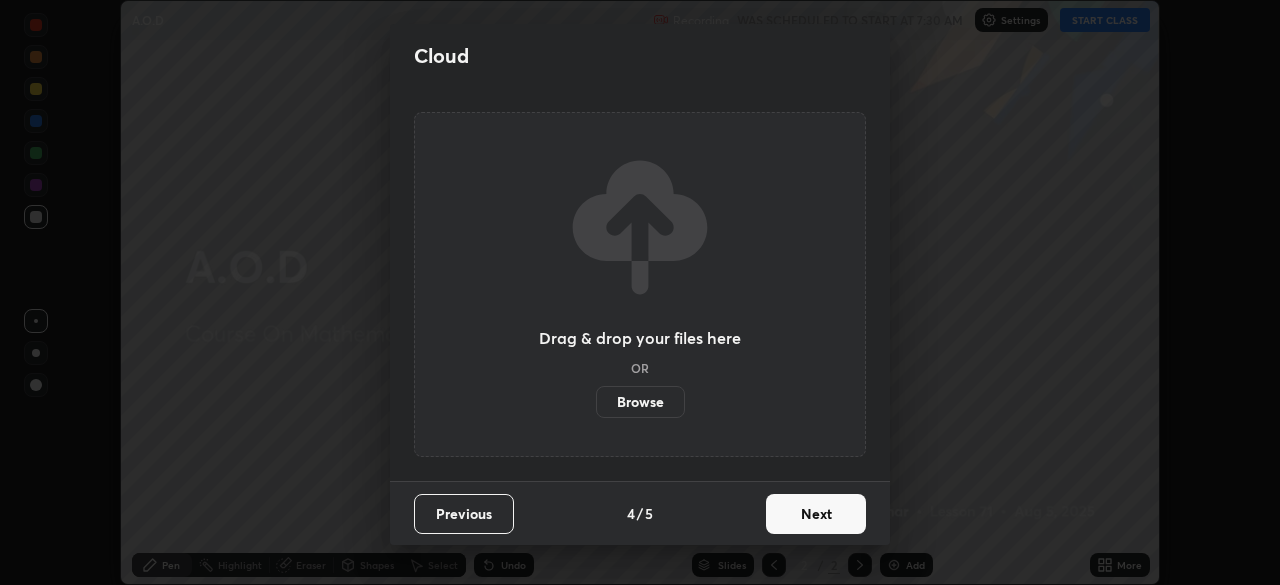 click on "Next" at bounding box center (816, 514) 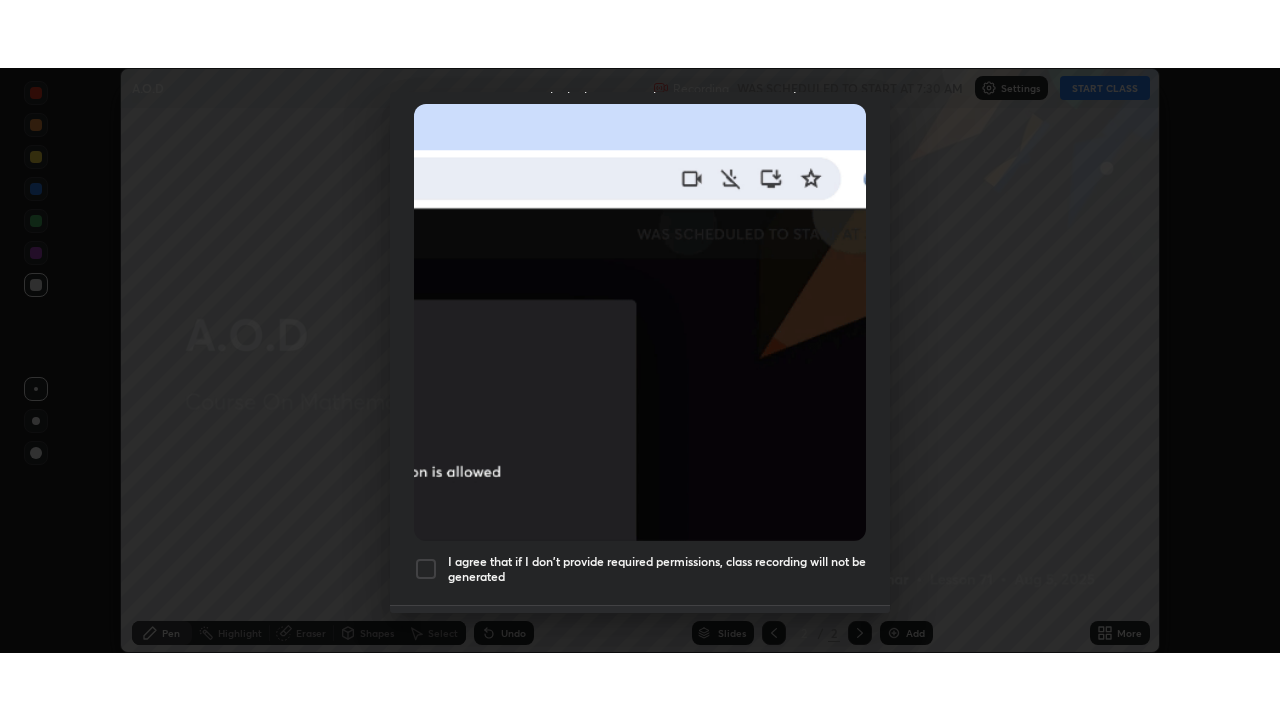 scroll, scrollTop: 479, scrollLeft: 0, axis: vertical 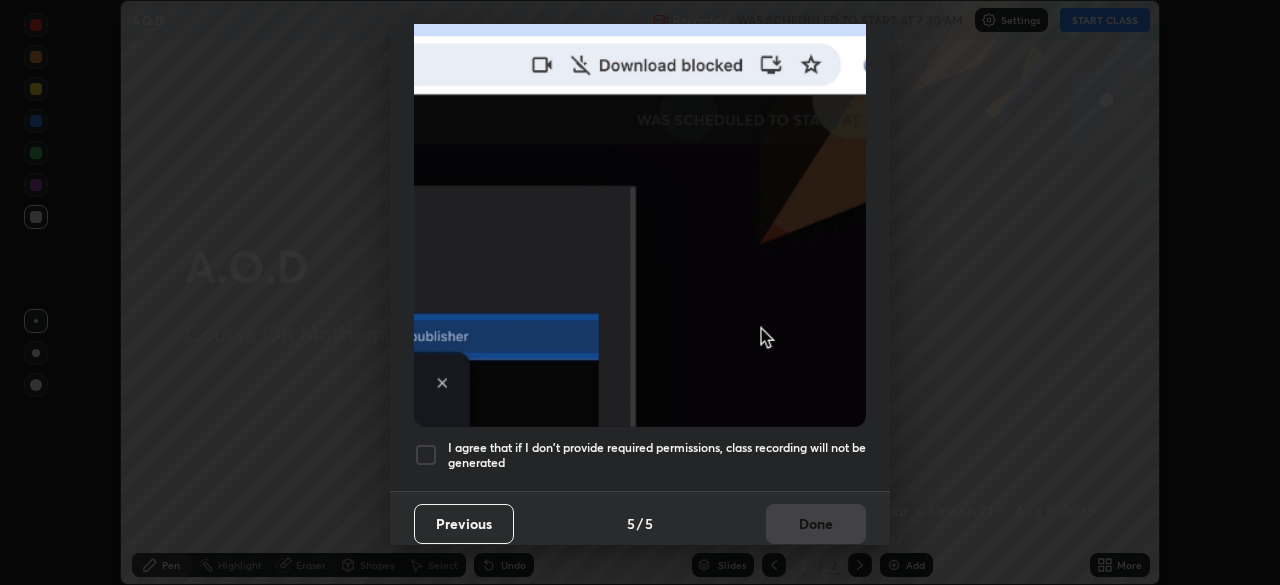 click on "I agree that if I don't provide required permissions, class recording will not be generated" at bounding box center [657, 455] 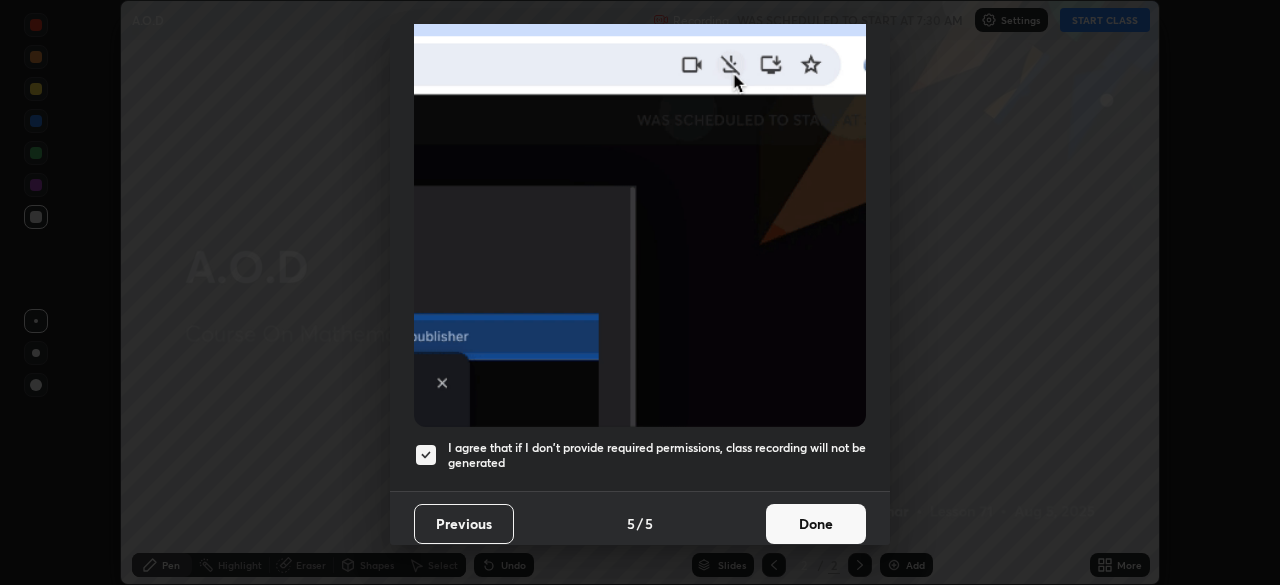 click on "Done" at bounding box center (816, 524) 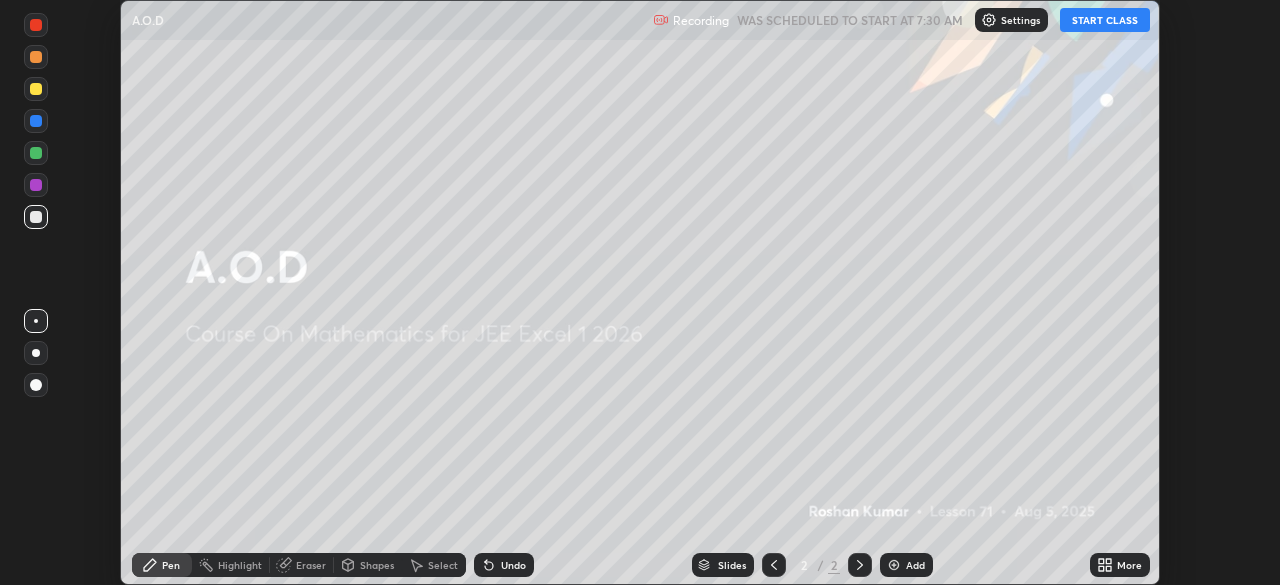 click on "START CLASS" at bounding box center (1105, 20) 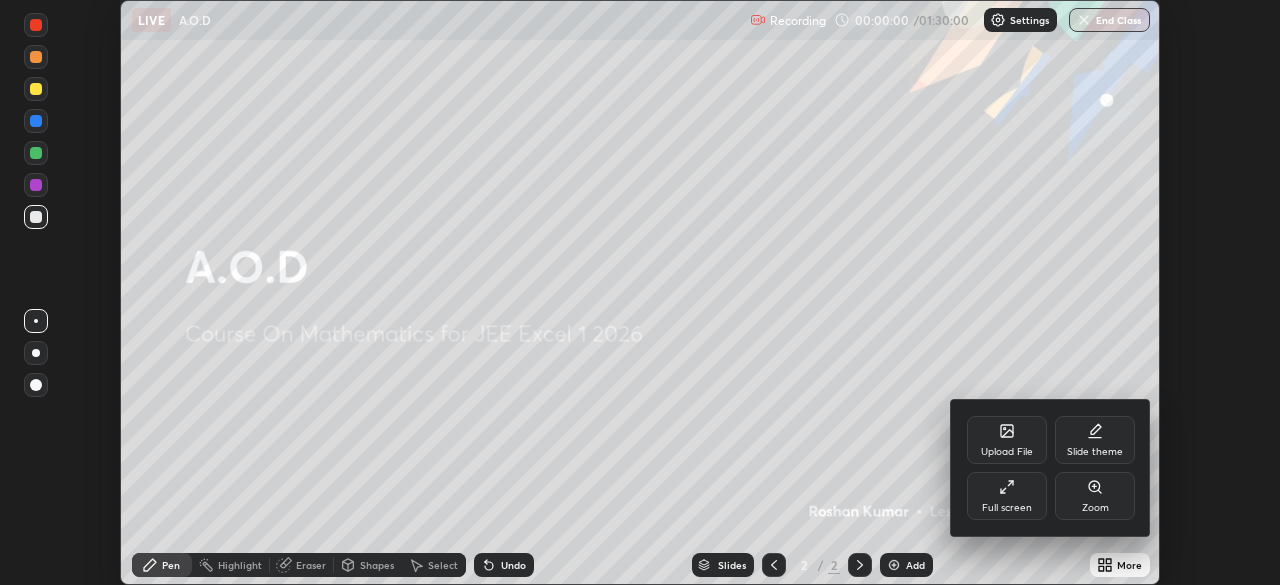 click 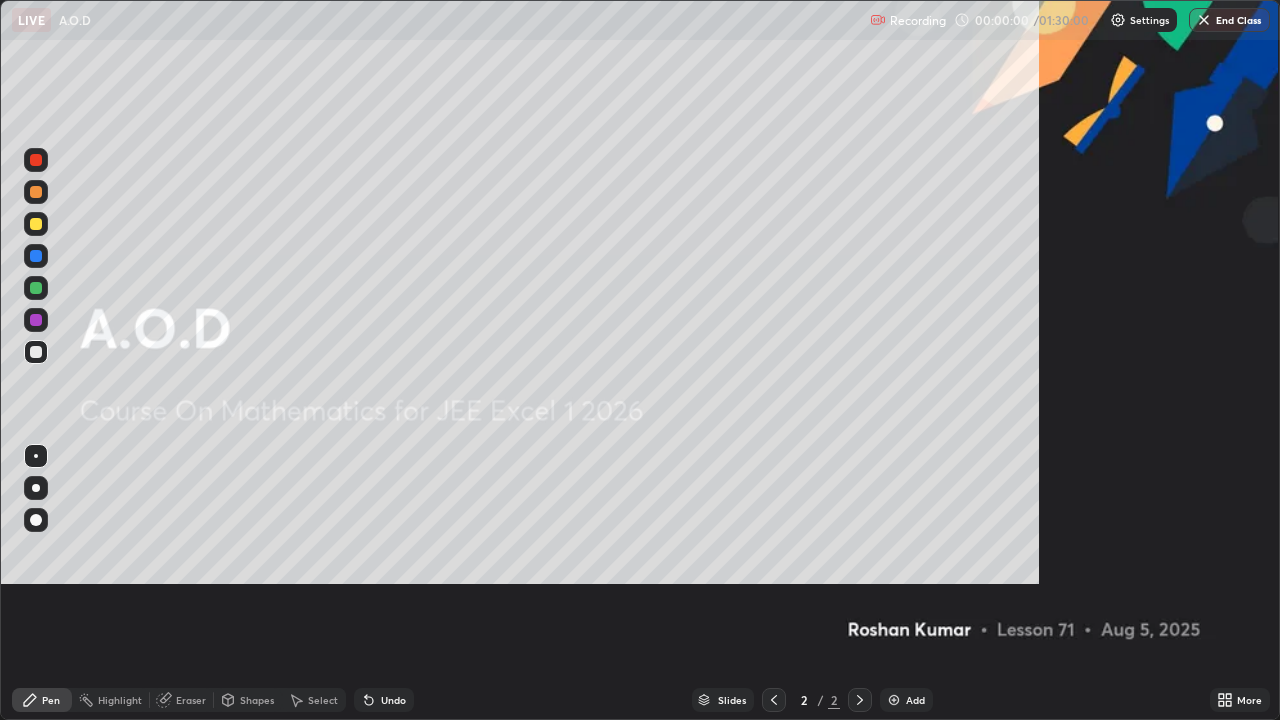 scroll, scrollTop: 99280, scrollLeft: 98720, axis: both 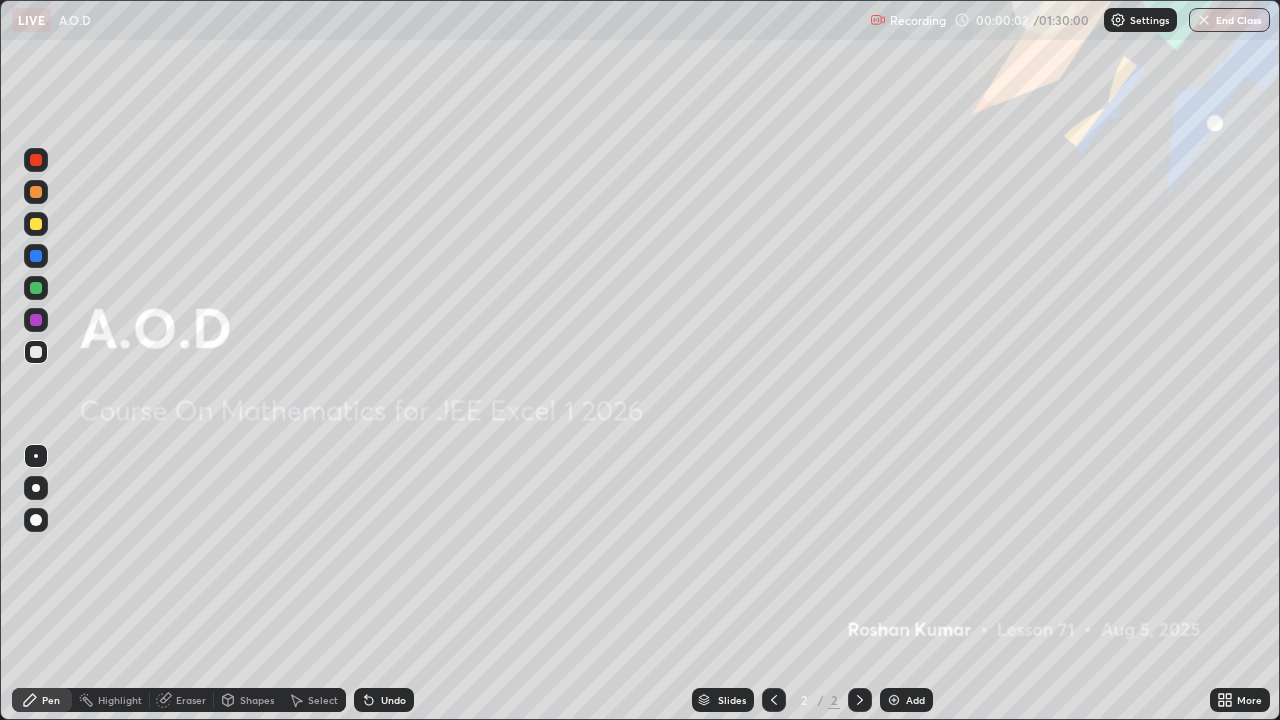 click at bounding box center (894, 700) 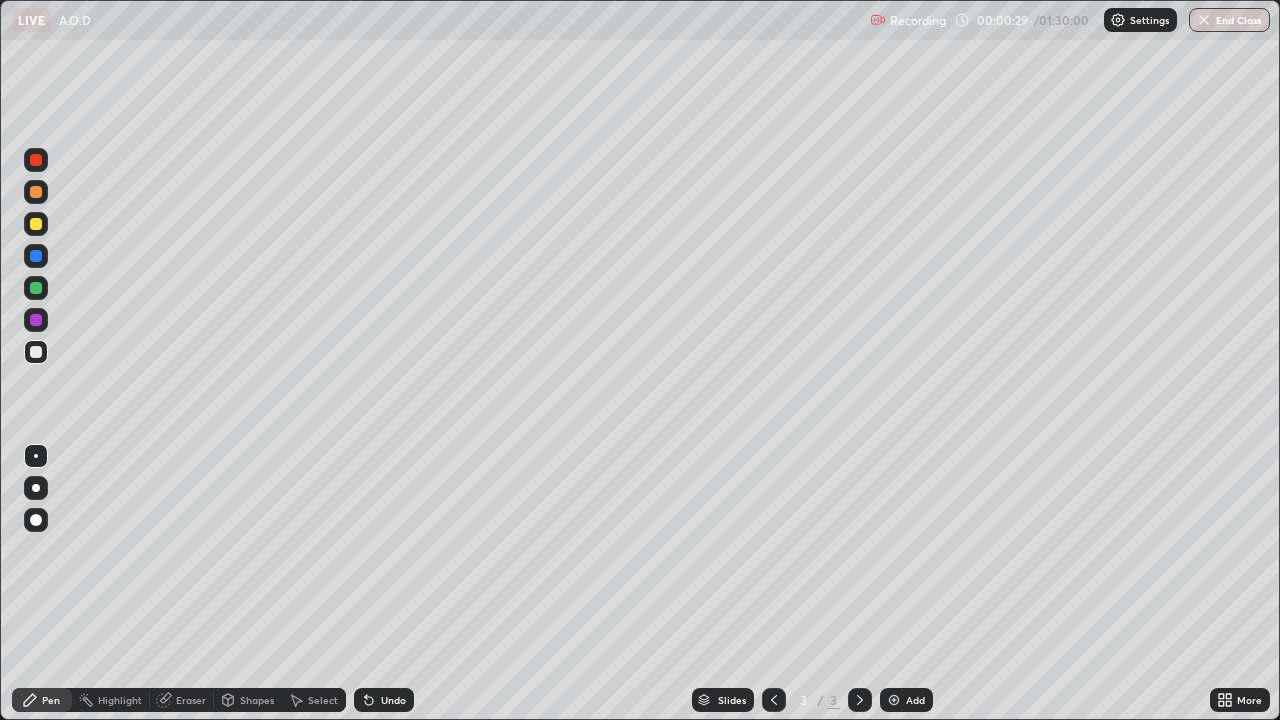 click at bounding box center [36, 520] 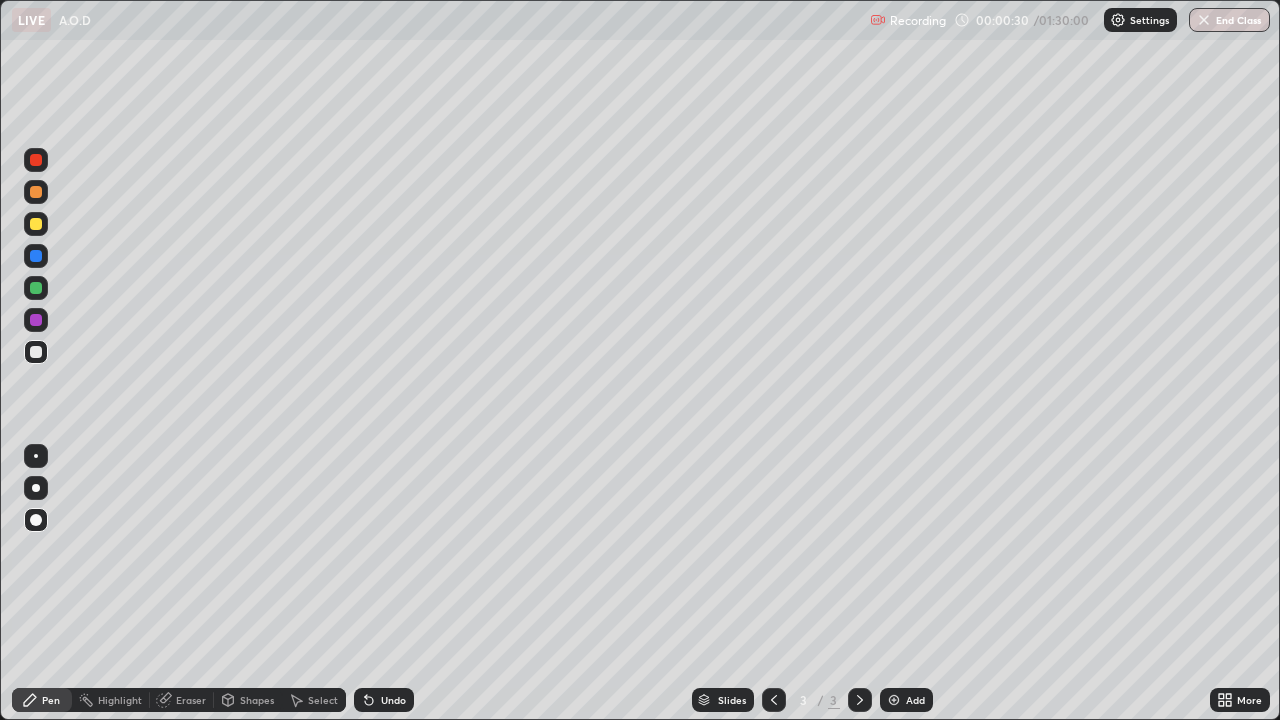 click at bounding box center [36, 192] 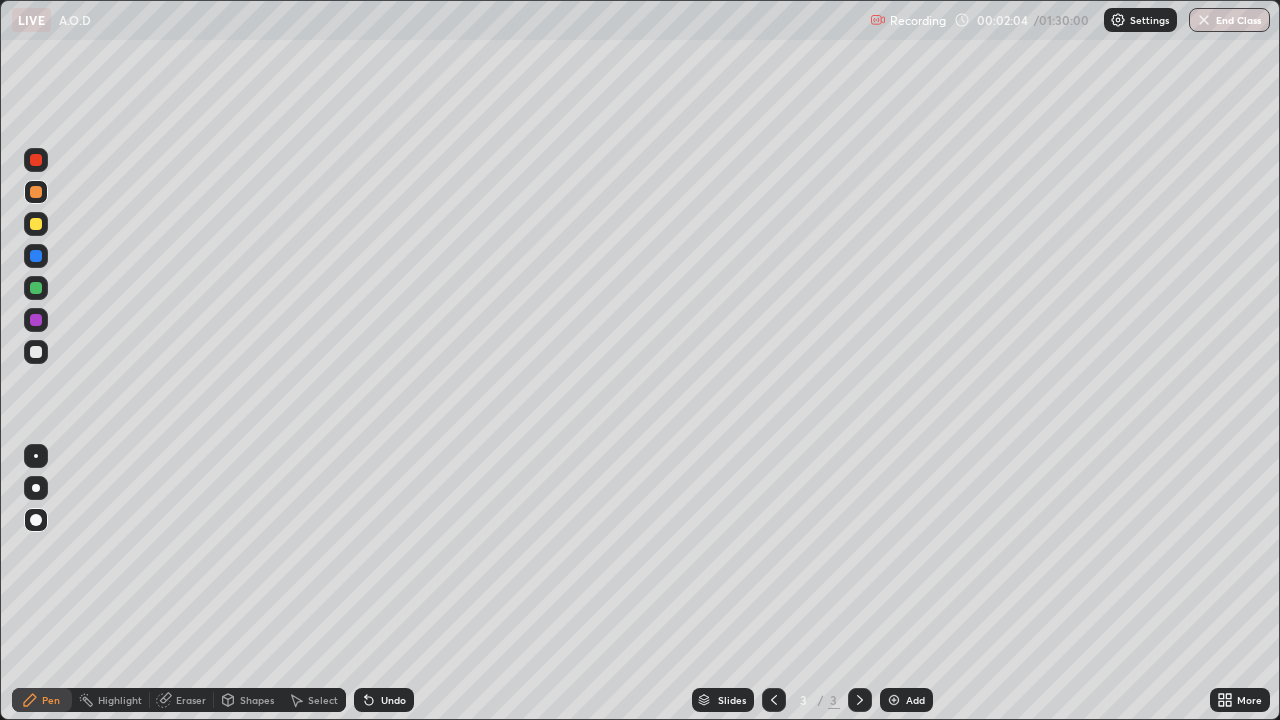 click at bounding box center [36, 352] 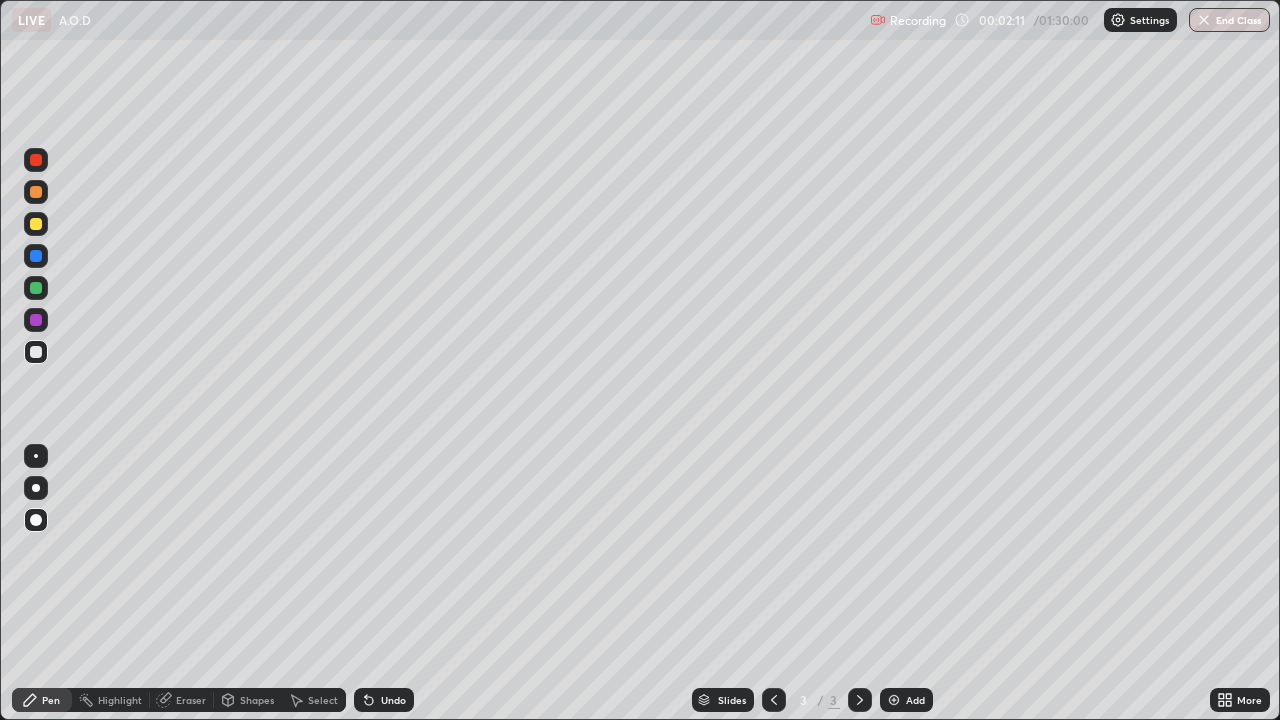 click at bounding box center [36, 224] 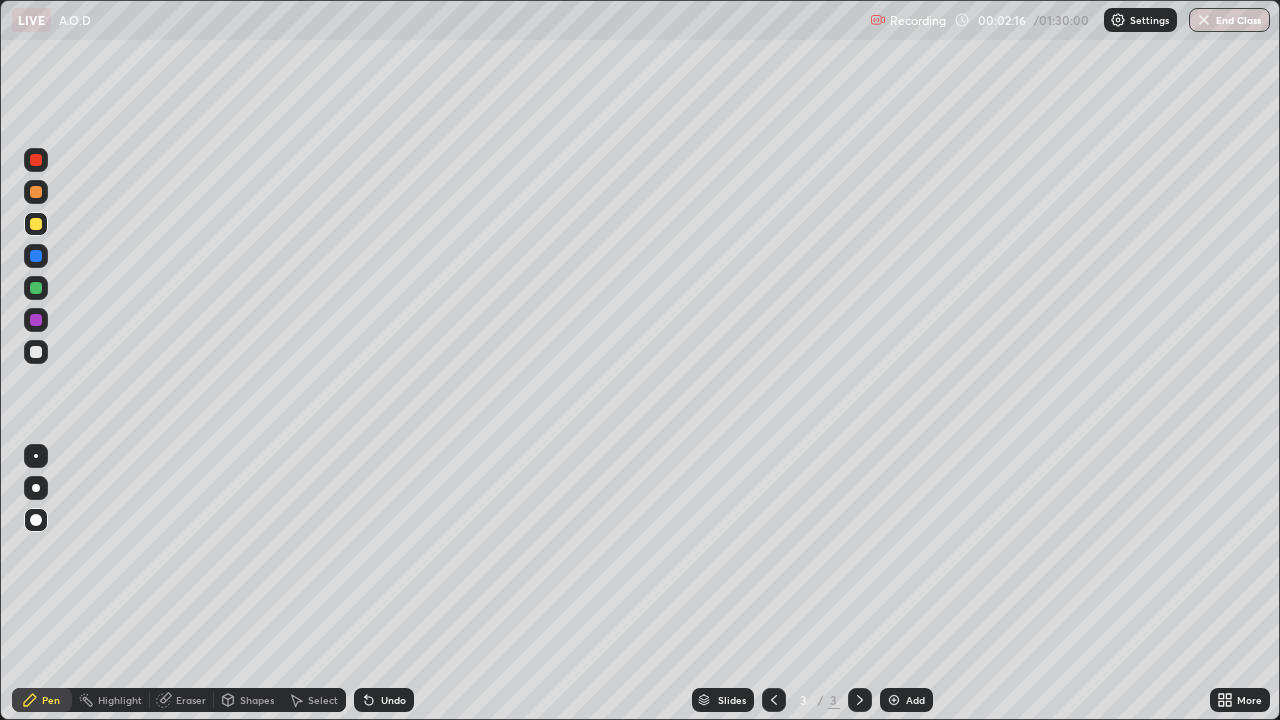 click at bounding box center (36, 256) 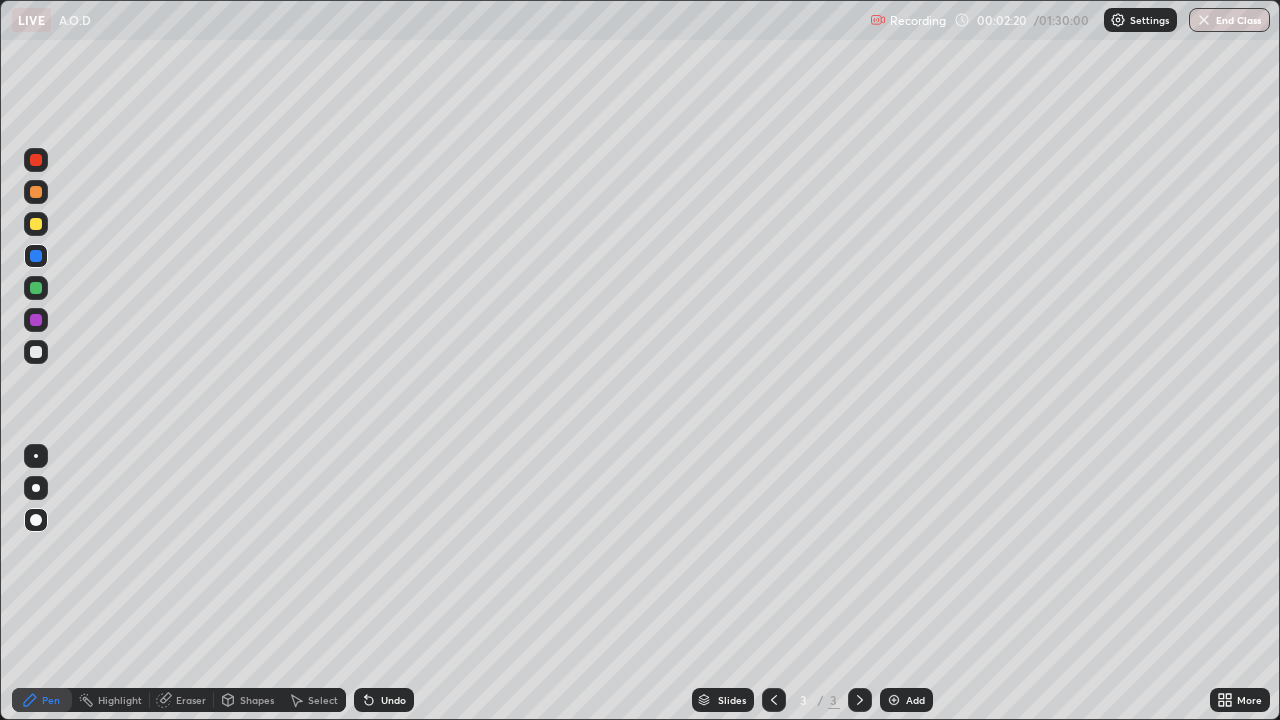 click at bounding box center (36, 288) 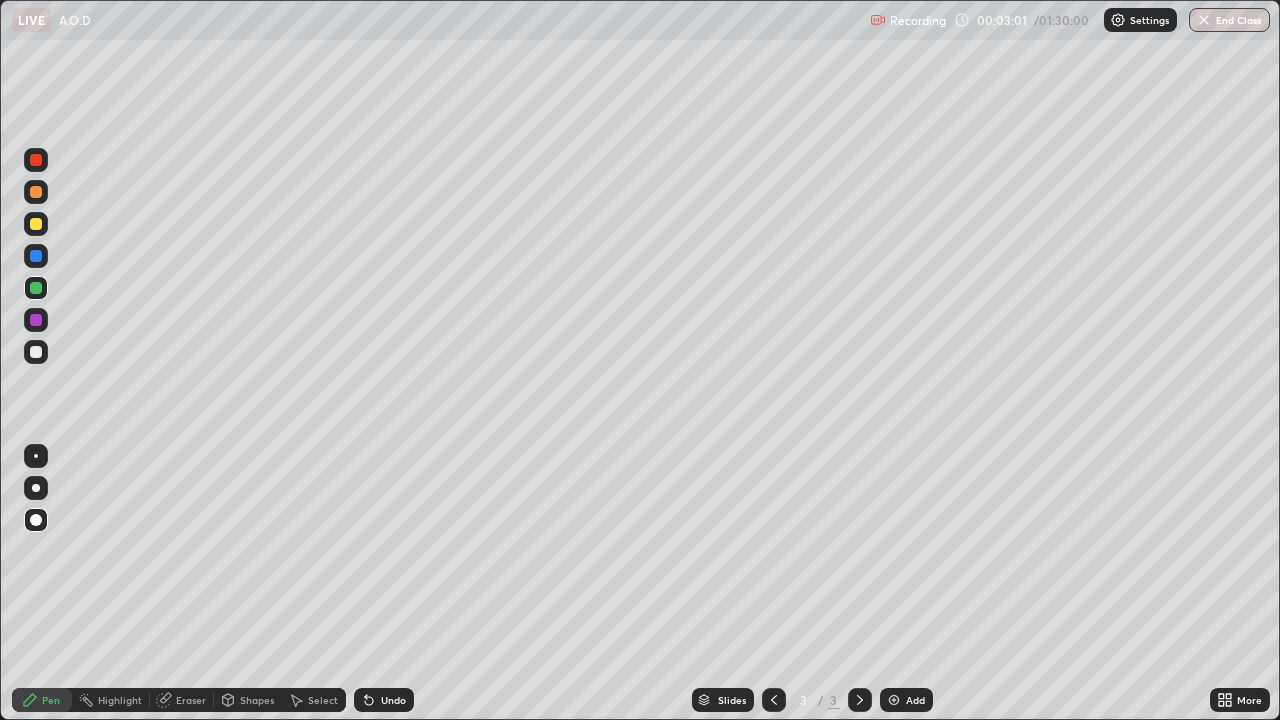 click at bounding box center [36, 256] 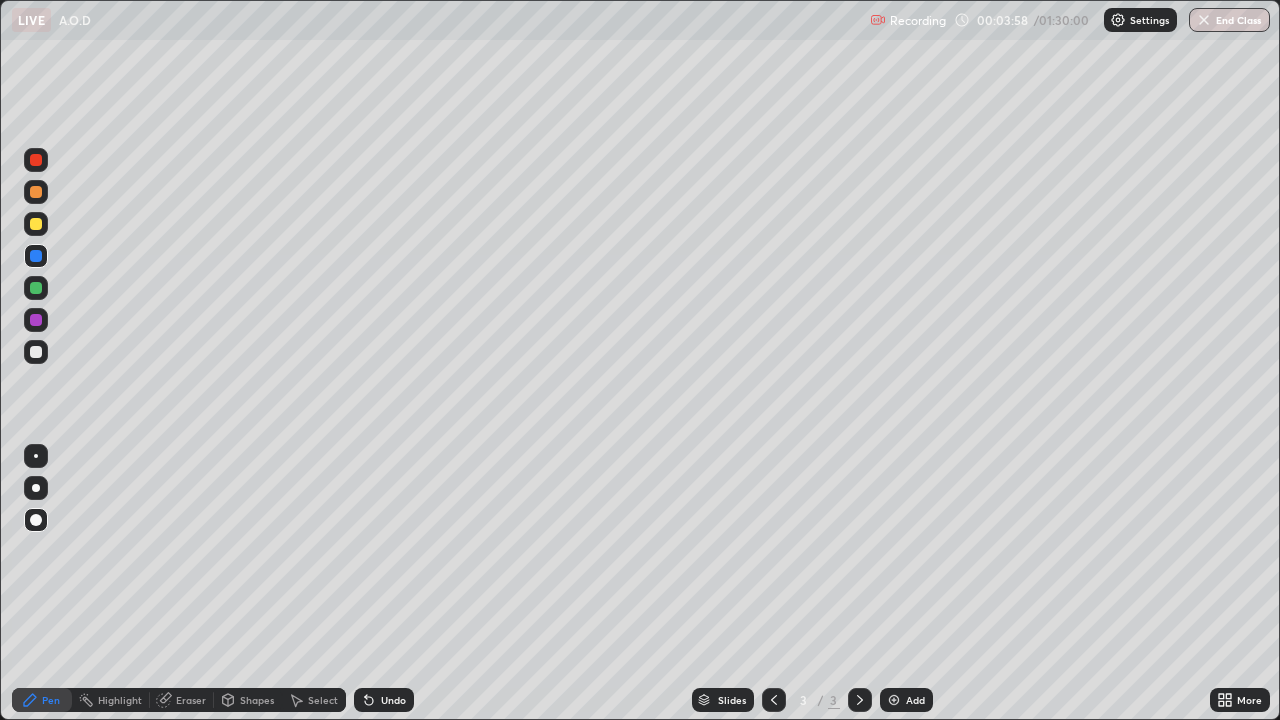 click at bounding box center (36, 288) 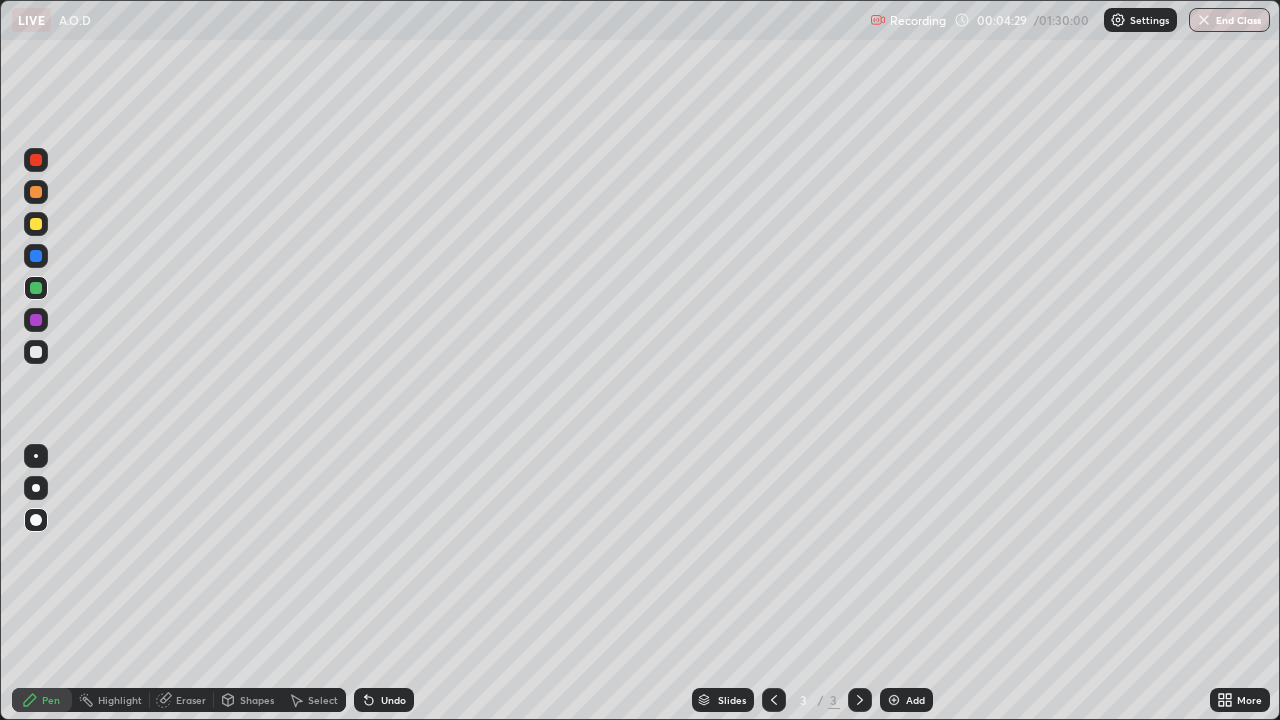 click at bounding box center [36, 224] 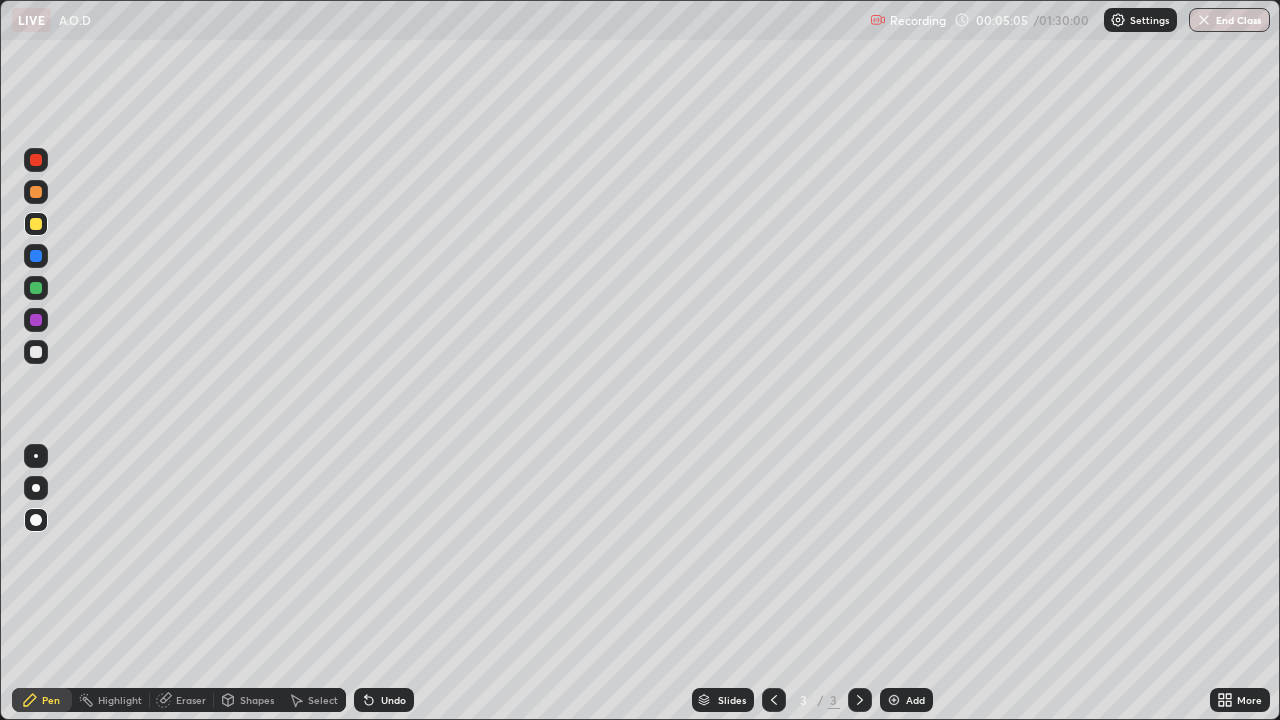 click at bounding box center (36, 352) 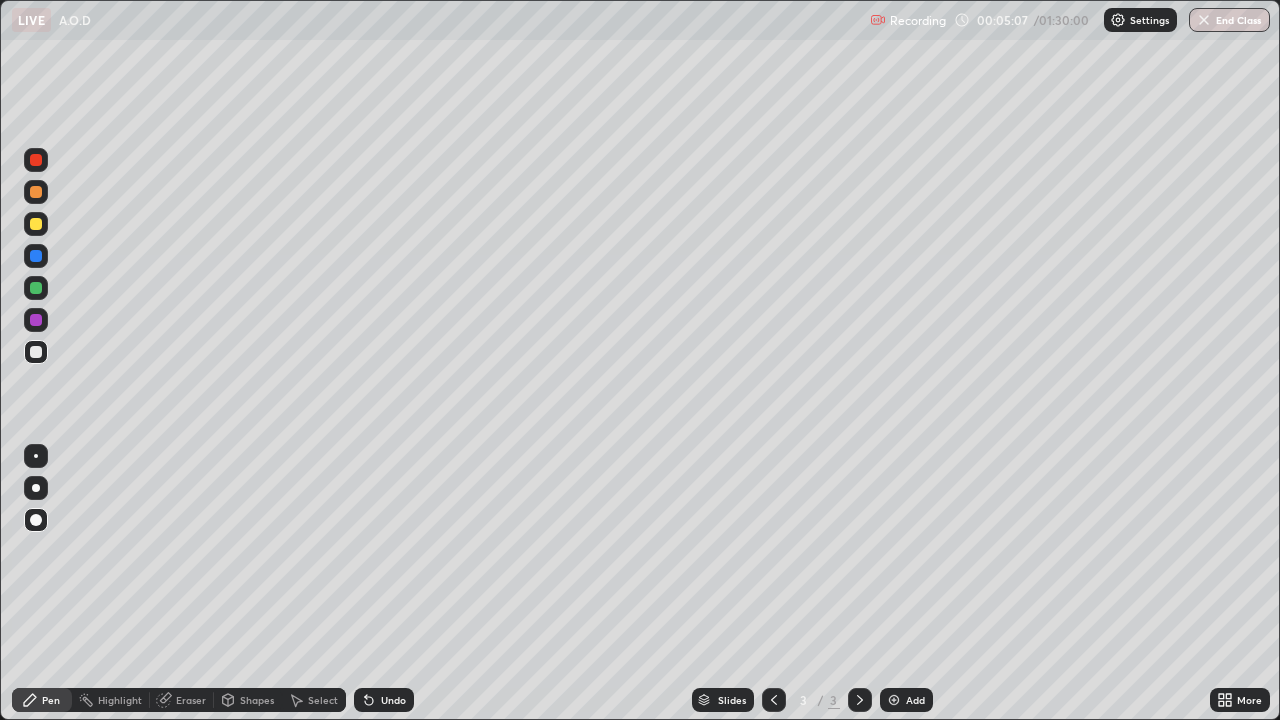 click at bounding box center (36, 320) 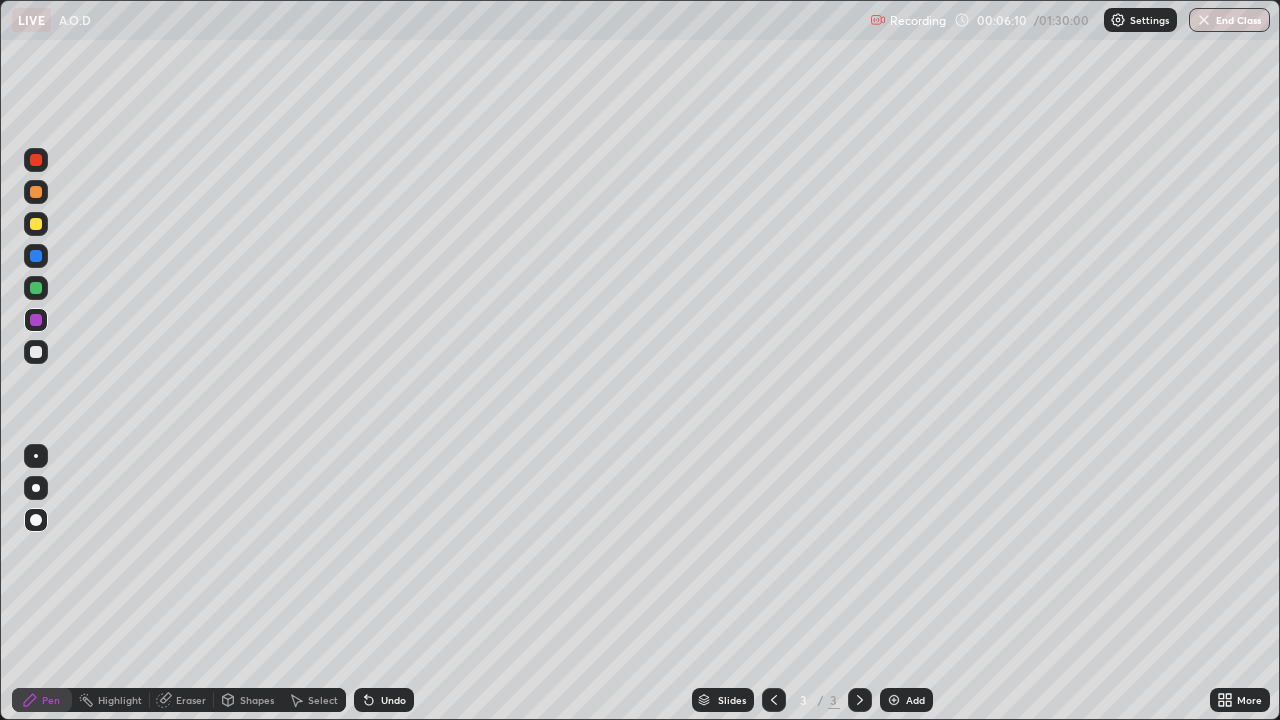 click at bounding box center (36, 288) 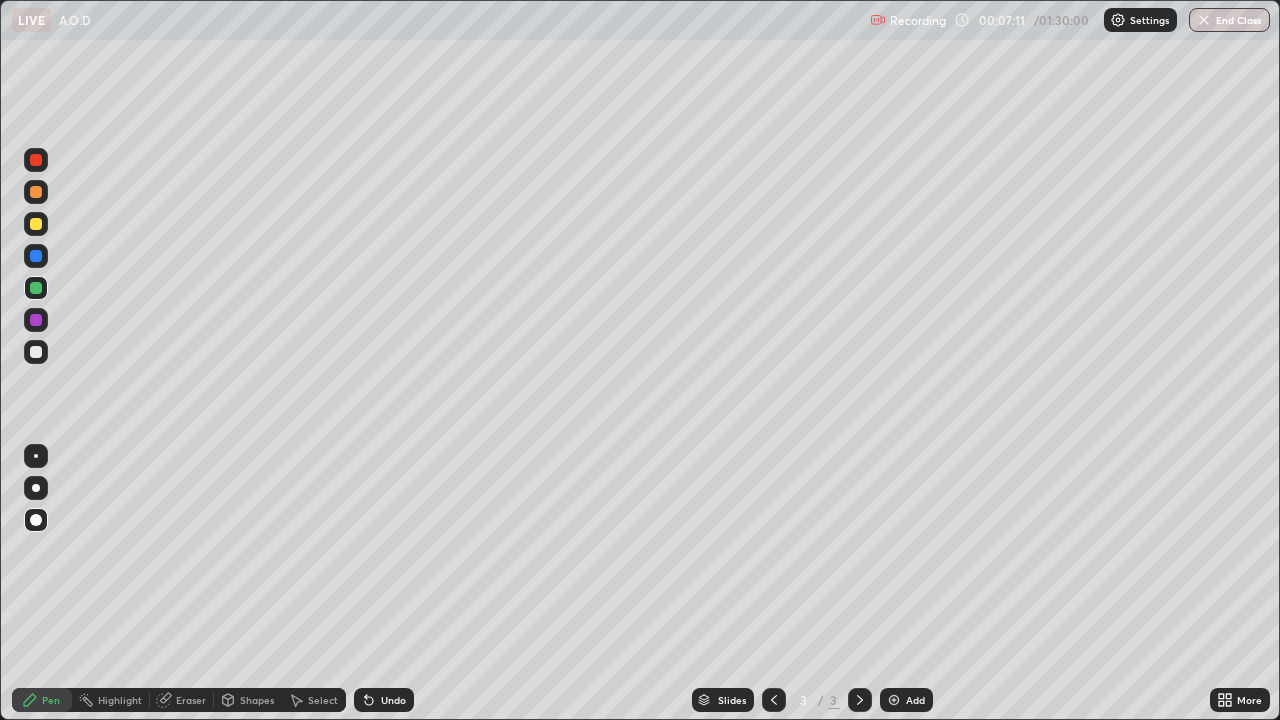 click at bounding box center (36, 160) 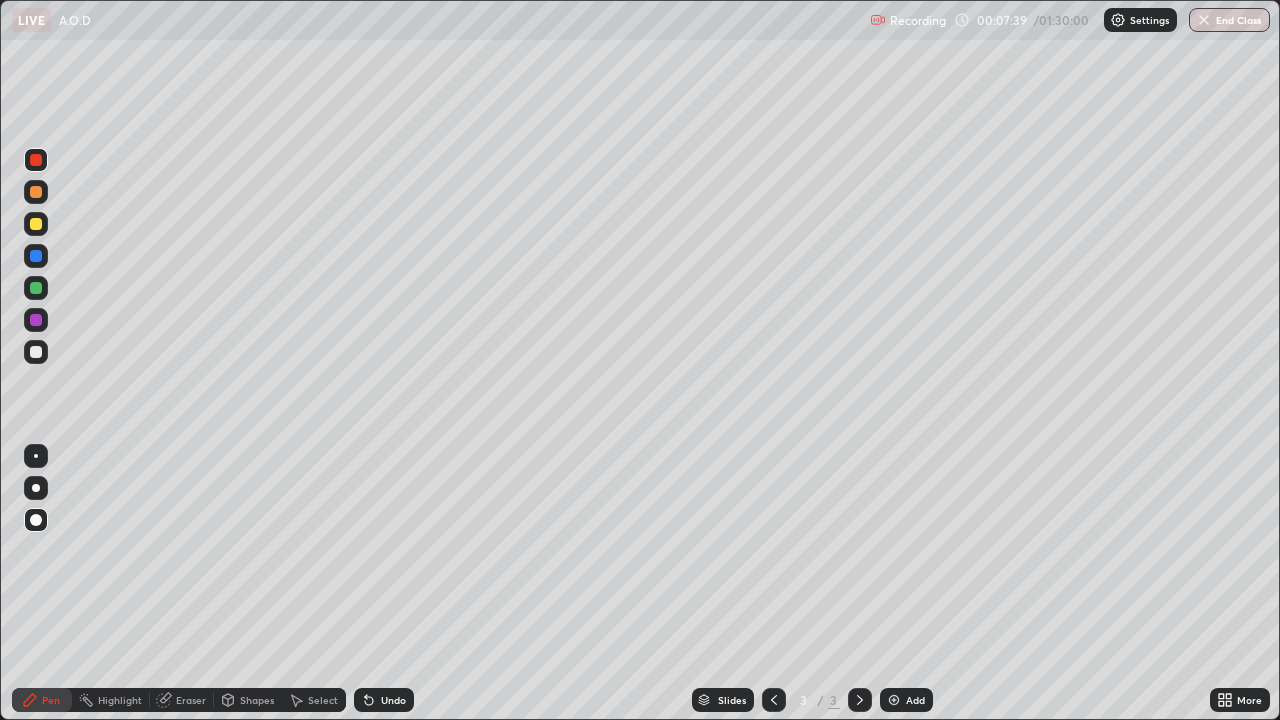 click at bounding box center [860, 700] 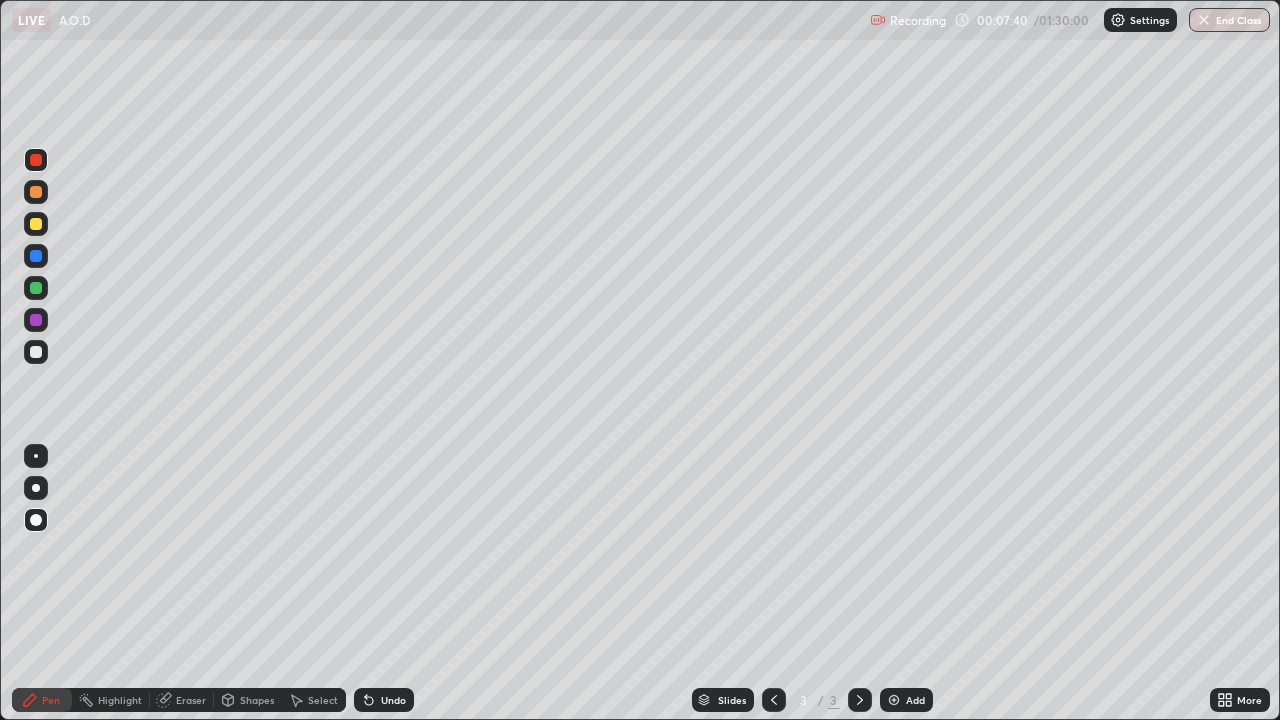 click at bounding box center (894, 700) 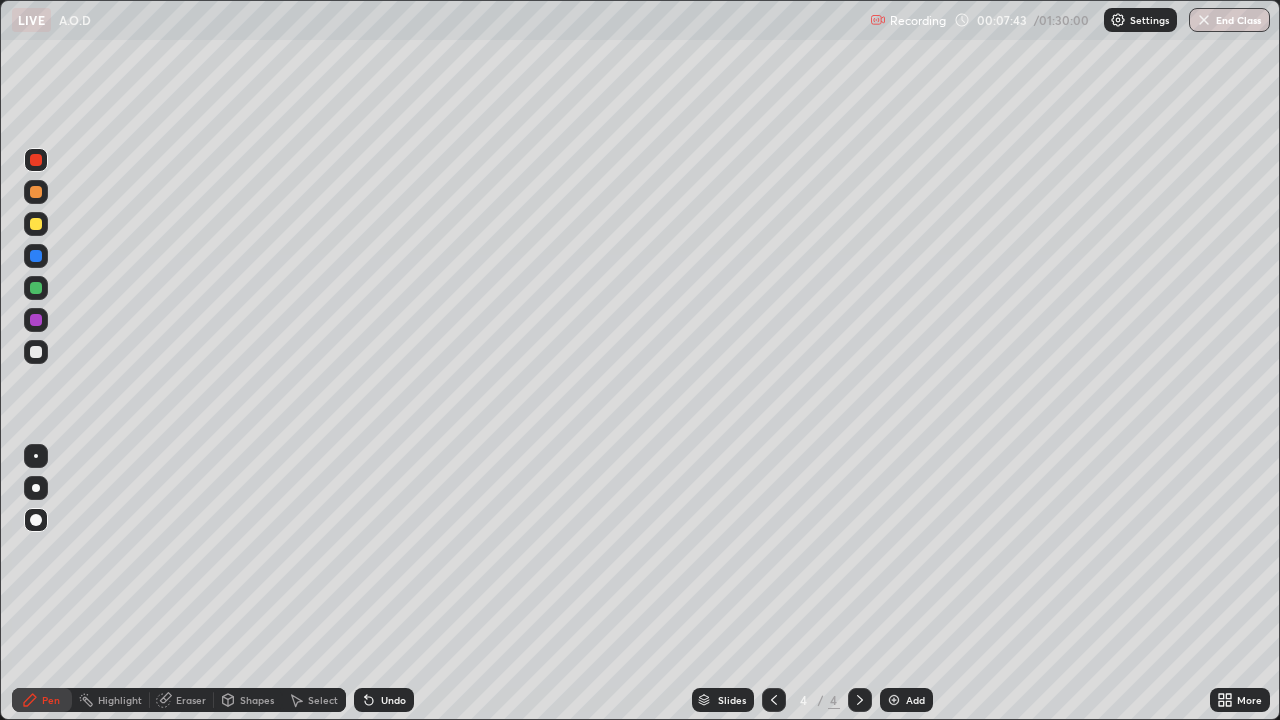 click at bounding box center [36, 352] 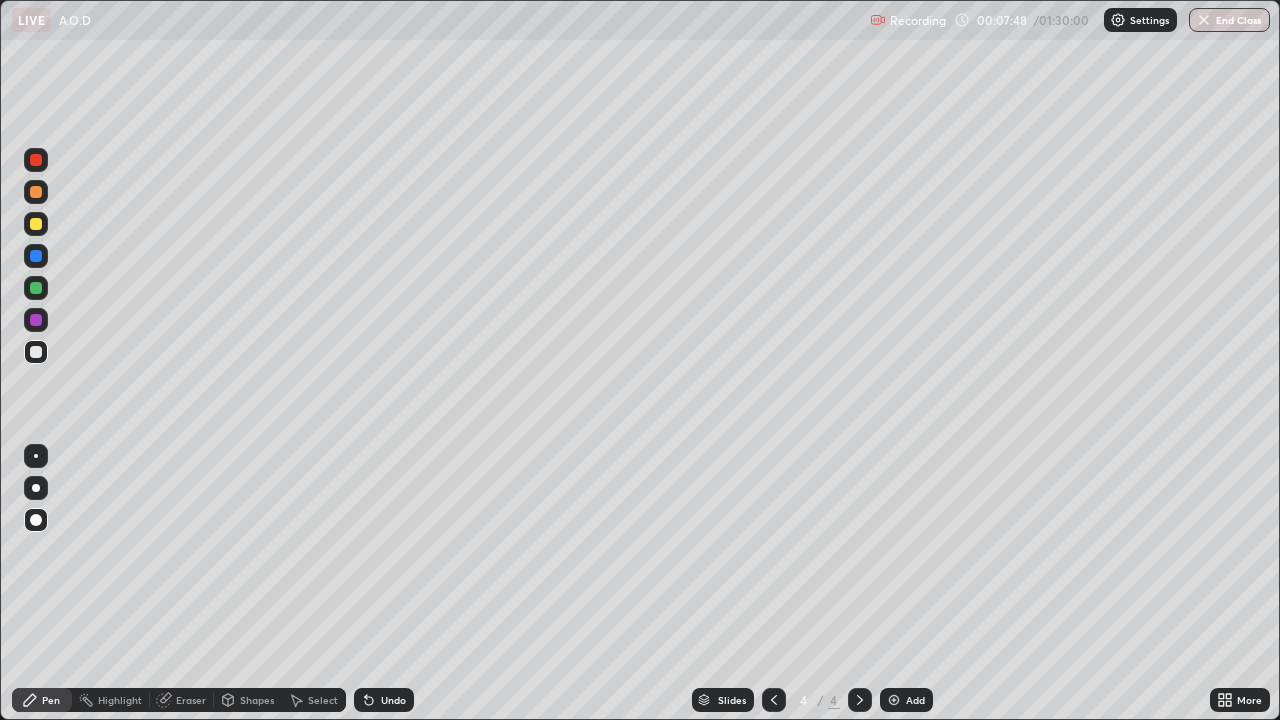 click at bounding box center [36, 320] 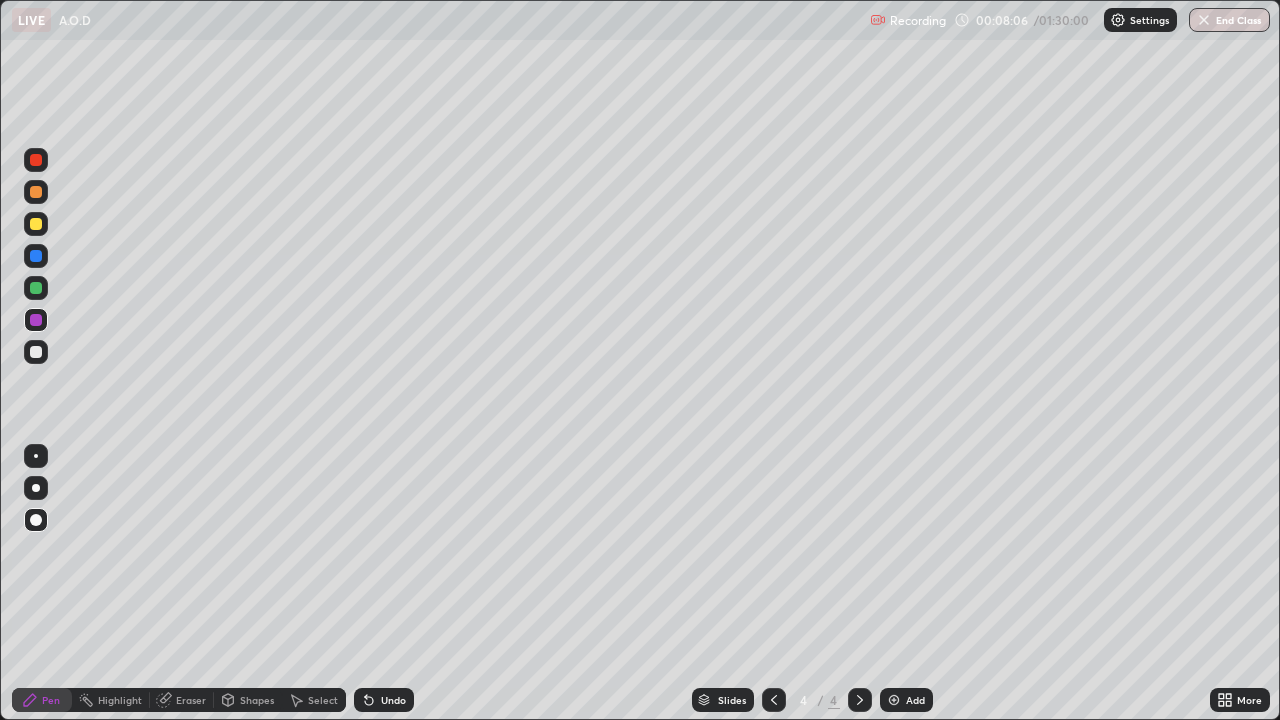 click at bounding box center (36, 352) 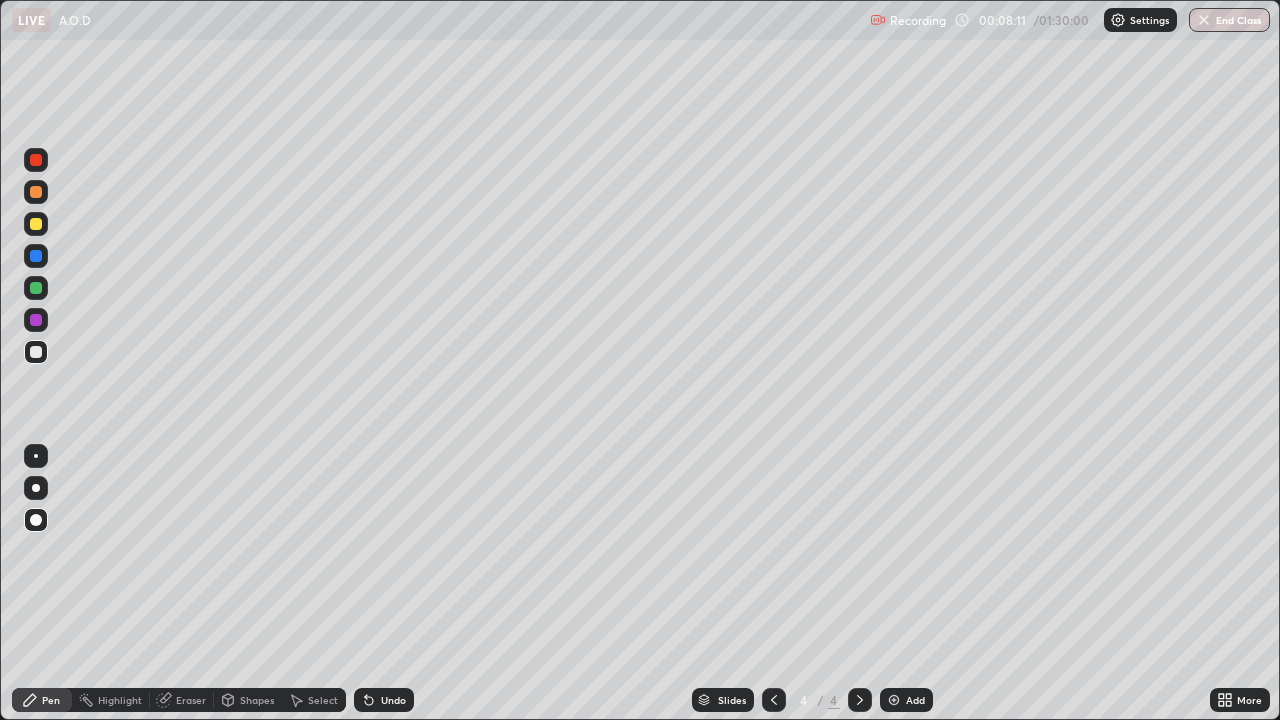 click at bounding box center (36, 288) 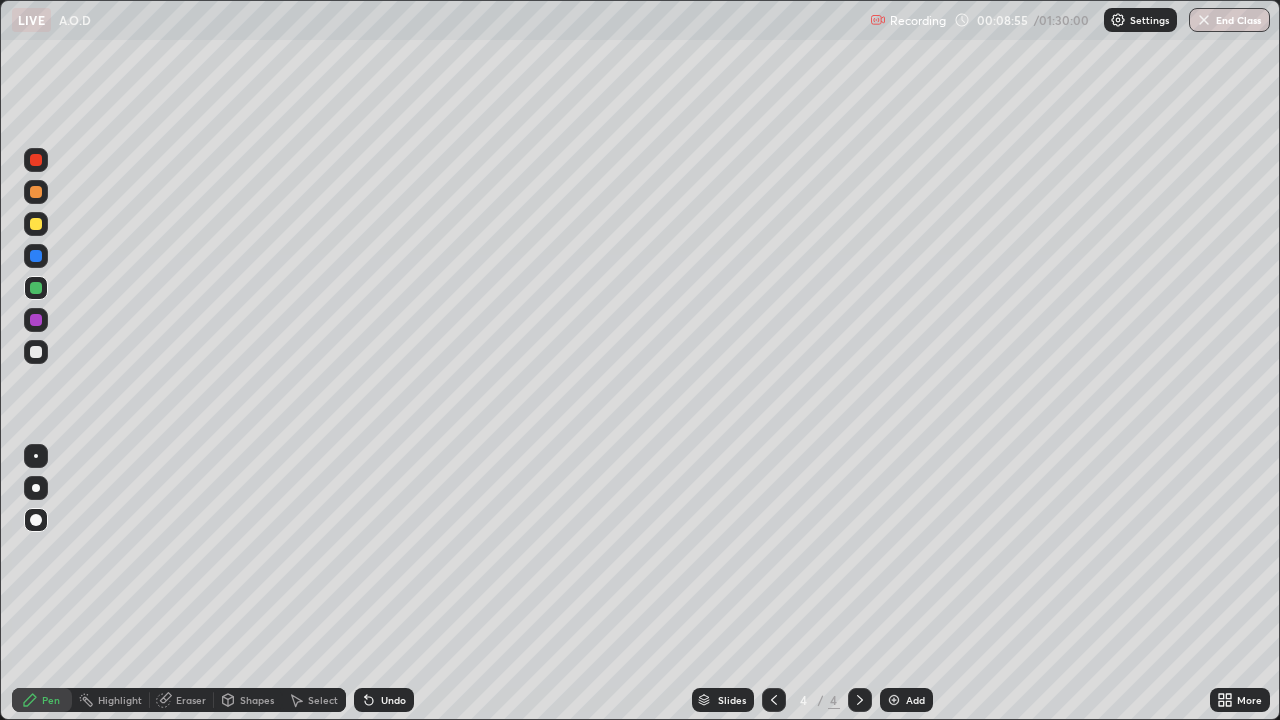click at bounding box center (36, 160) 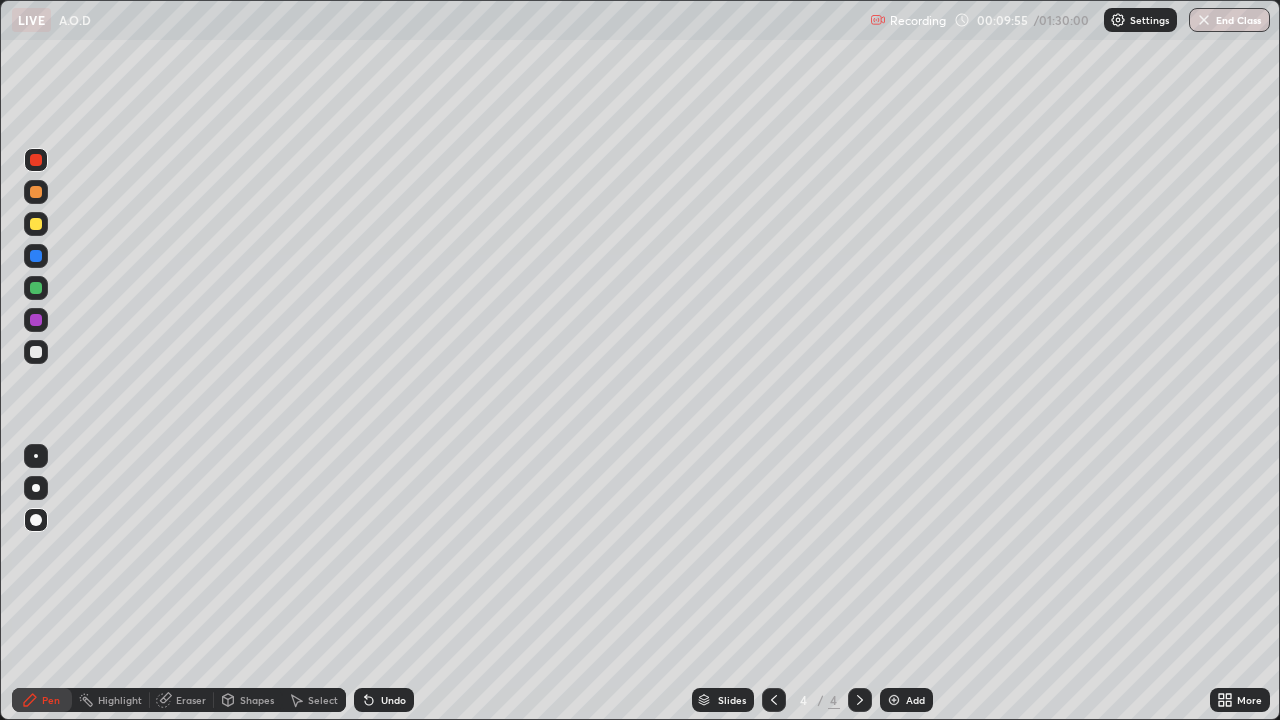 click at bounding box center (36, 224) 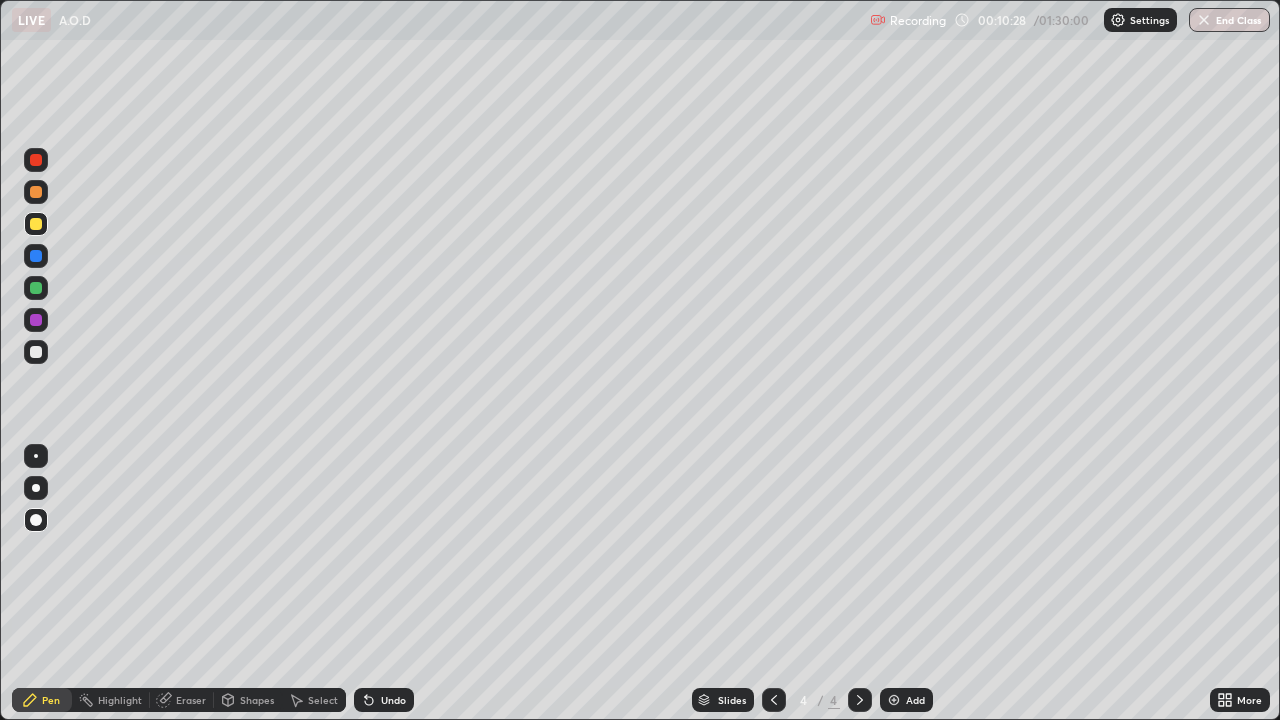 click at bounding box center (36, 288) 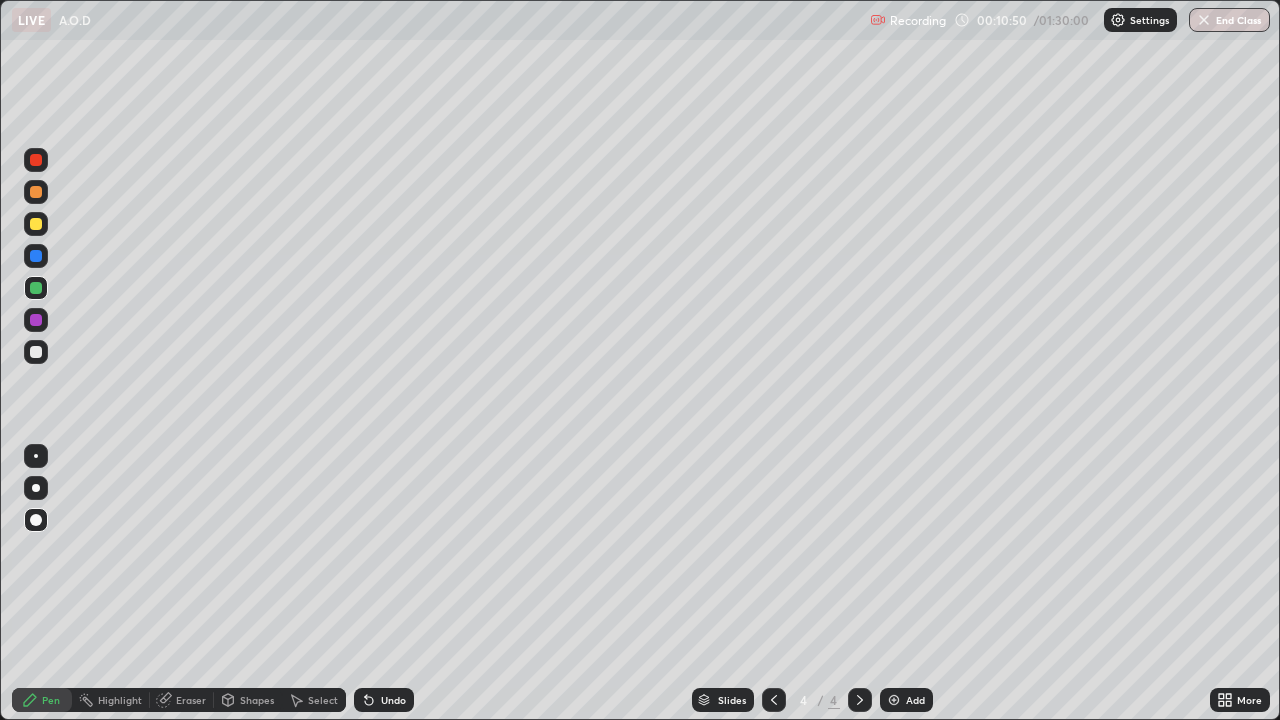 click at bounding box center [36, 320] 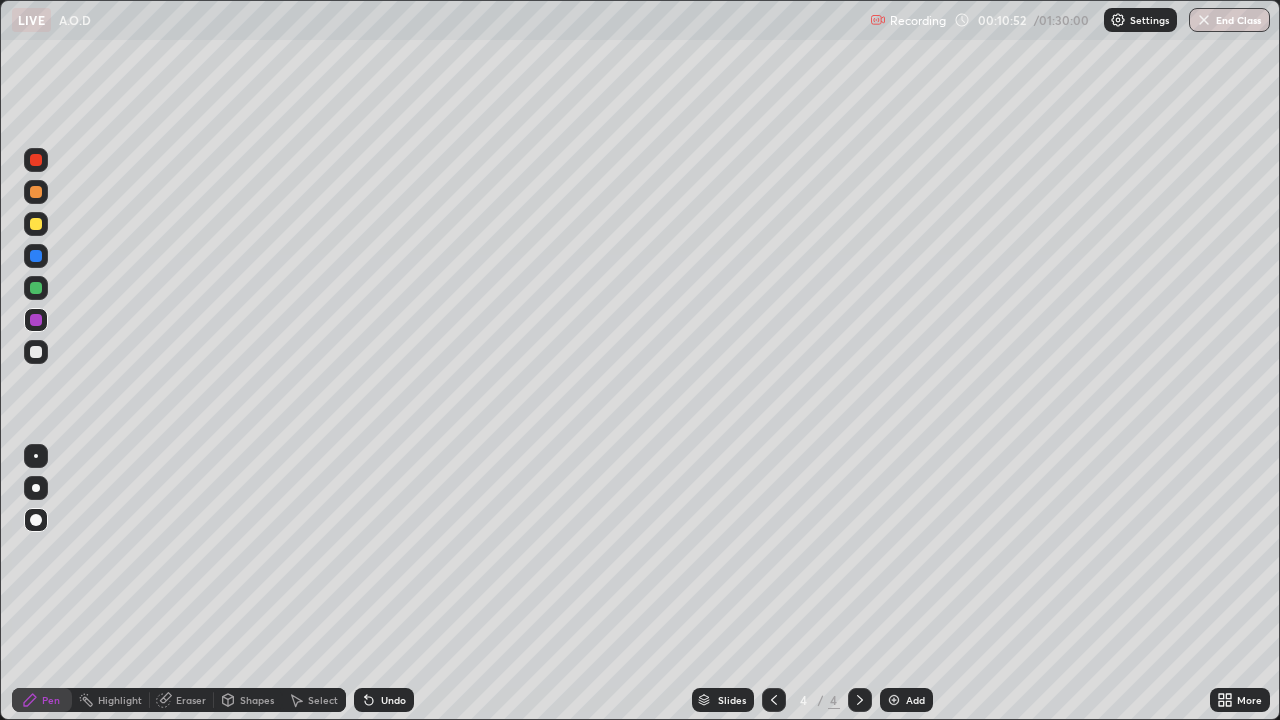 click at bounding box center [36, 192] 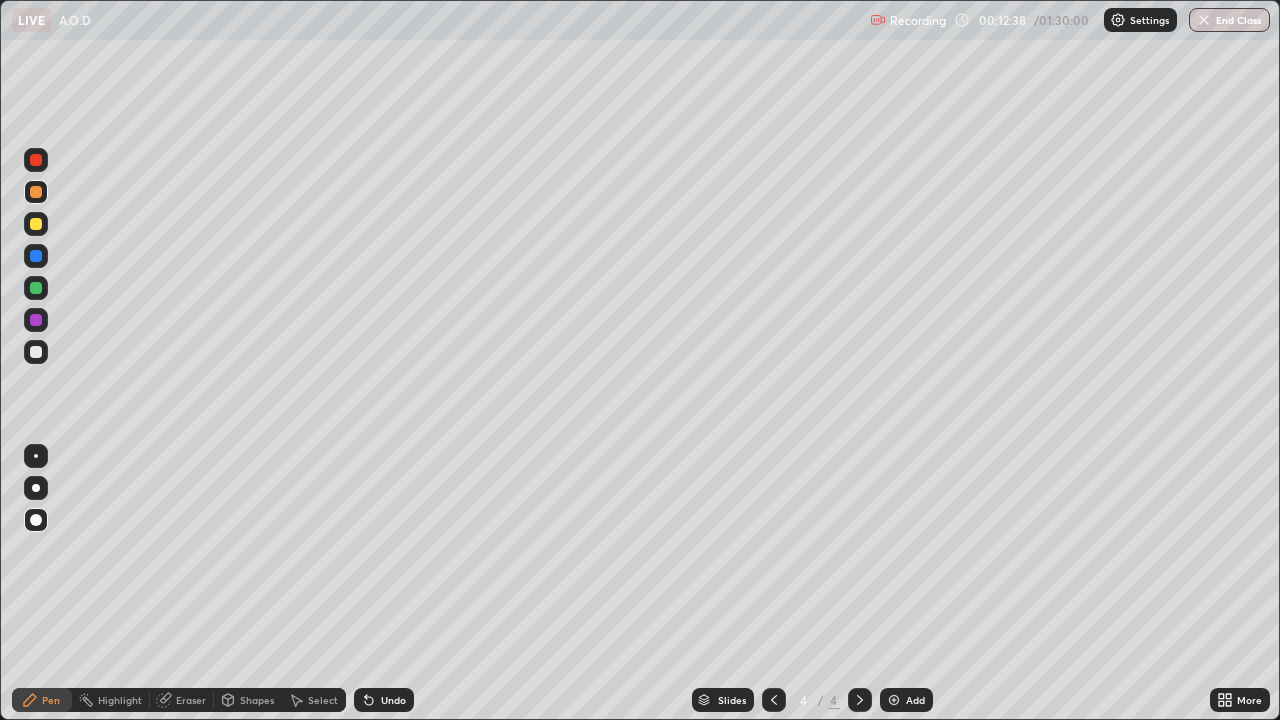 click at bounding box center [36, 320] 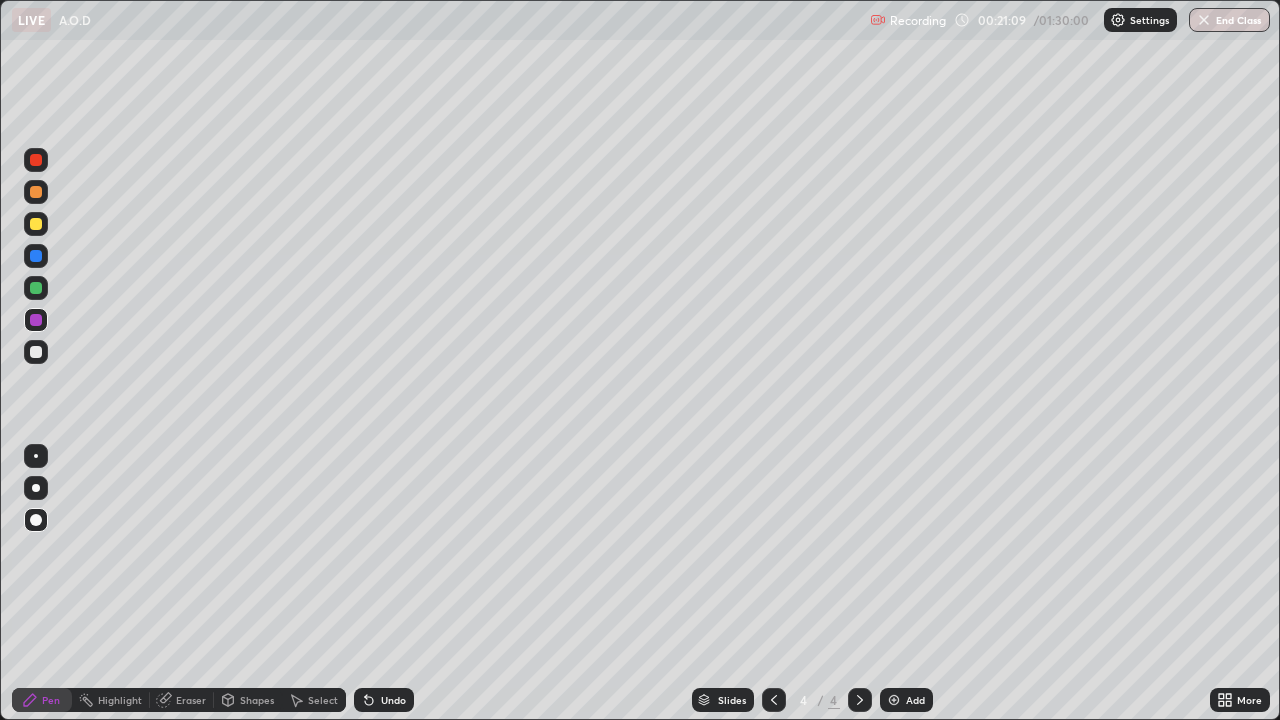 click at bounding box center [894, 700] 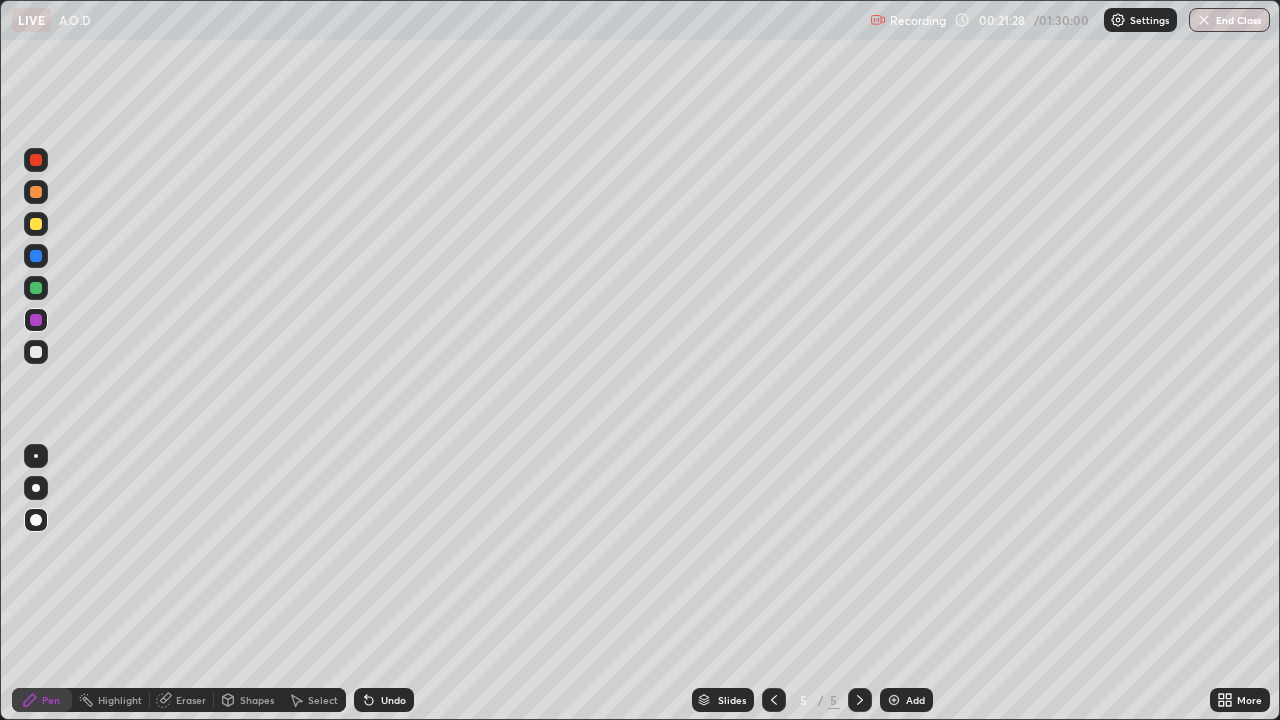 click at bounding box center [36, 352] 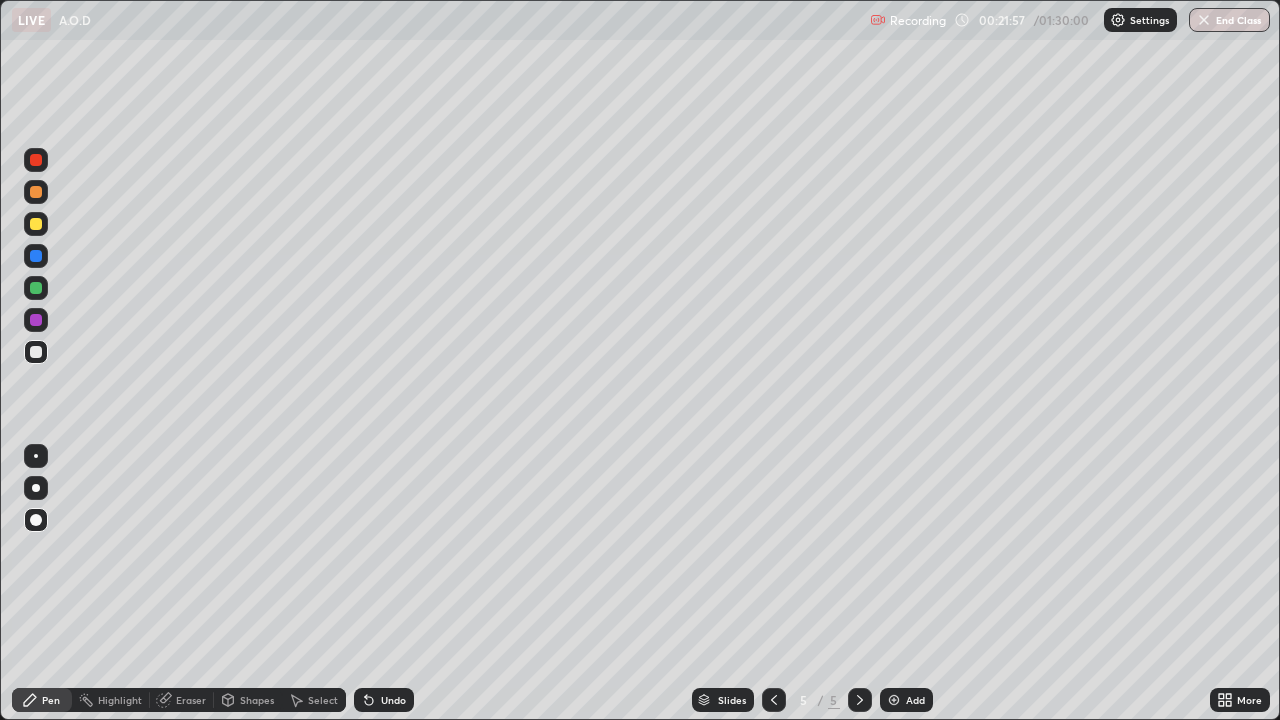 click at bounding box center (36, 256) 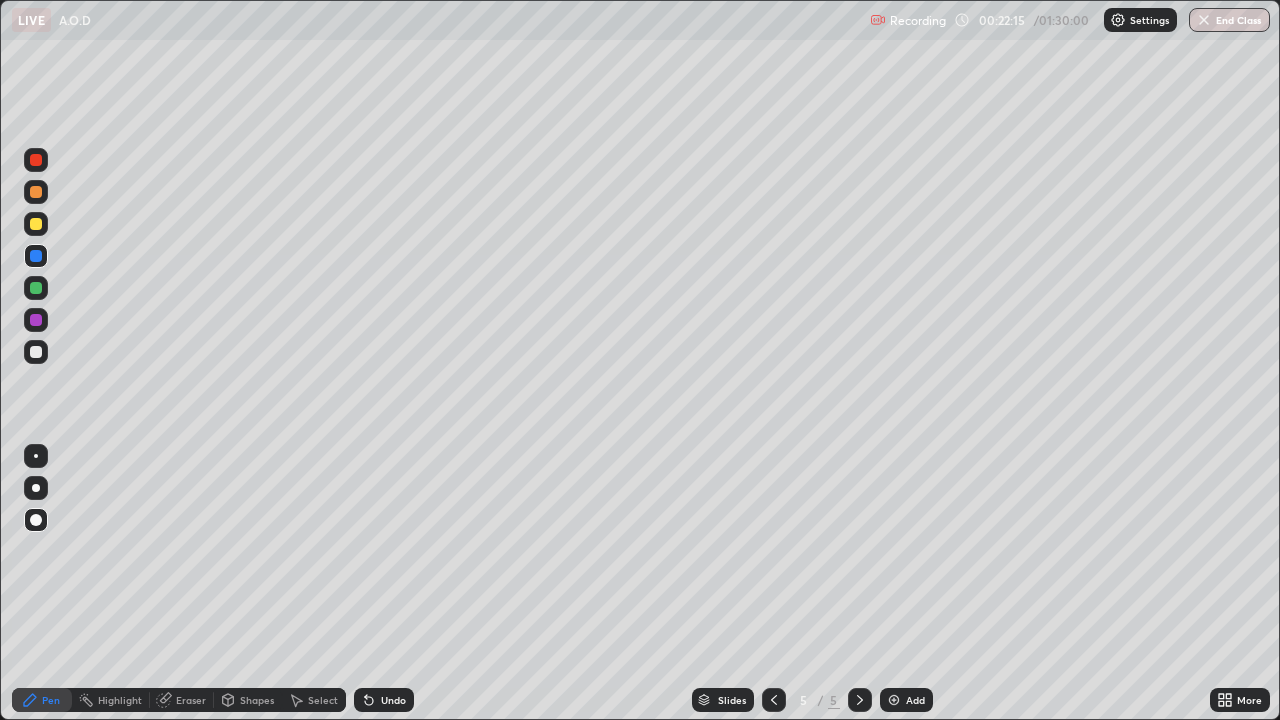 click at bounding box center (36, 320) 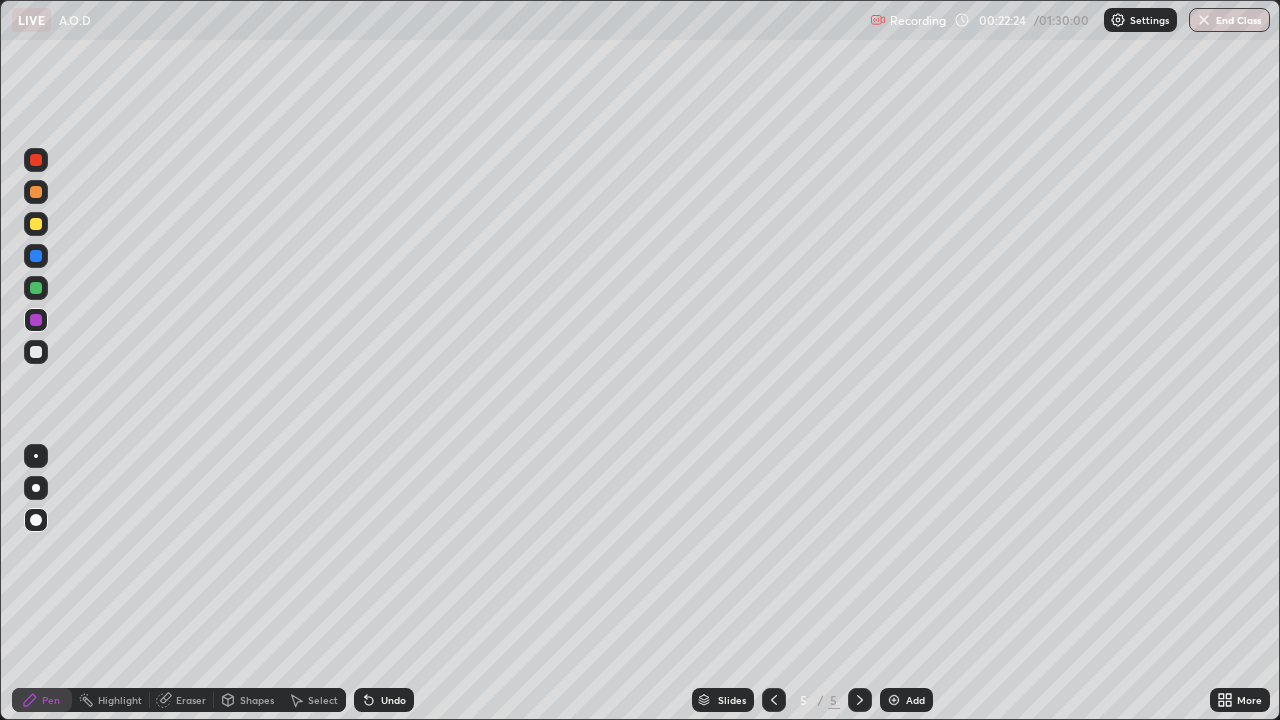 click at bounding box center (36, 288) 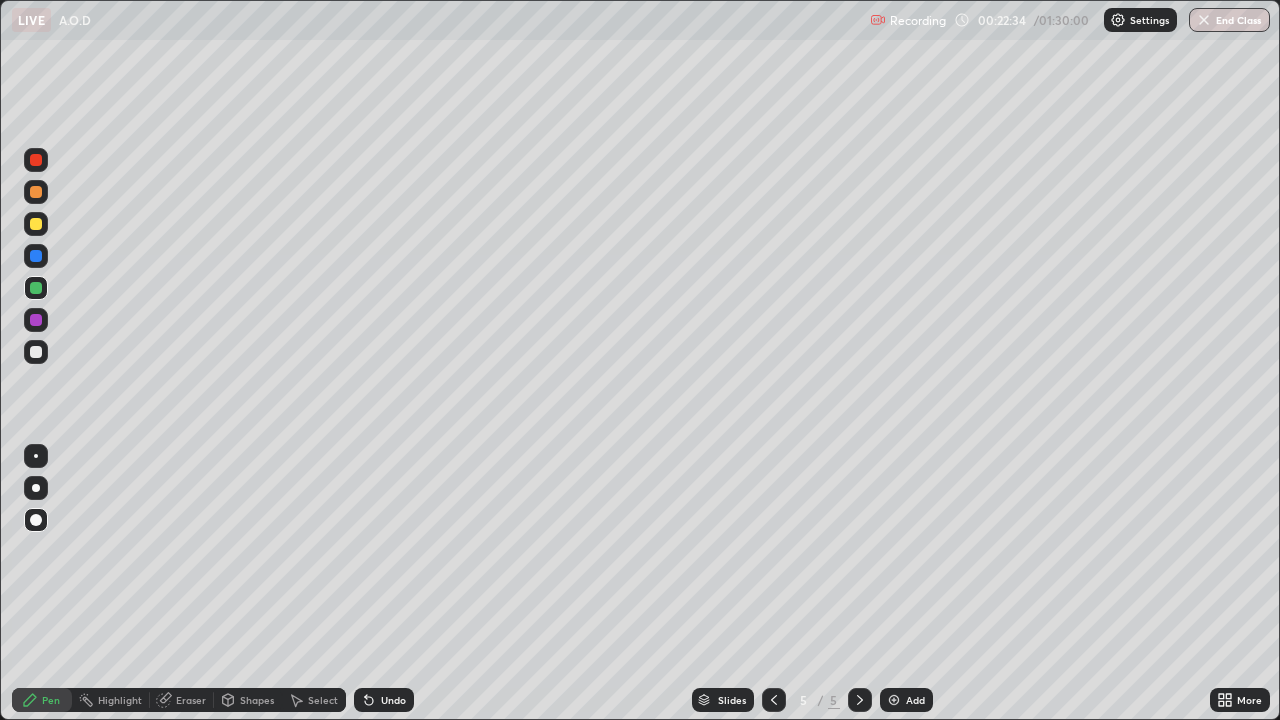 click at bounding box center [36, 256] 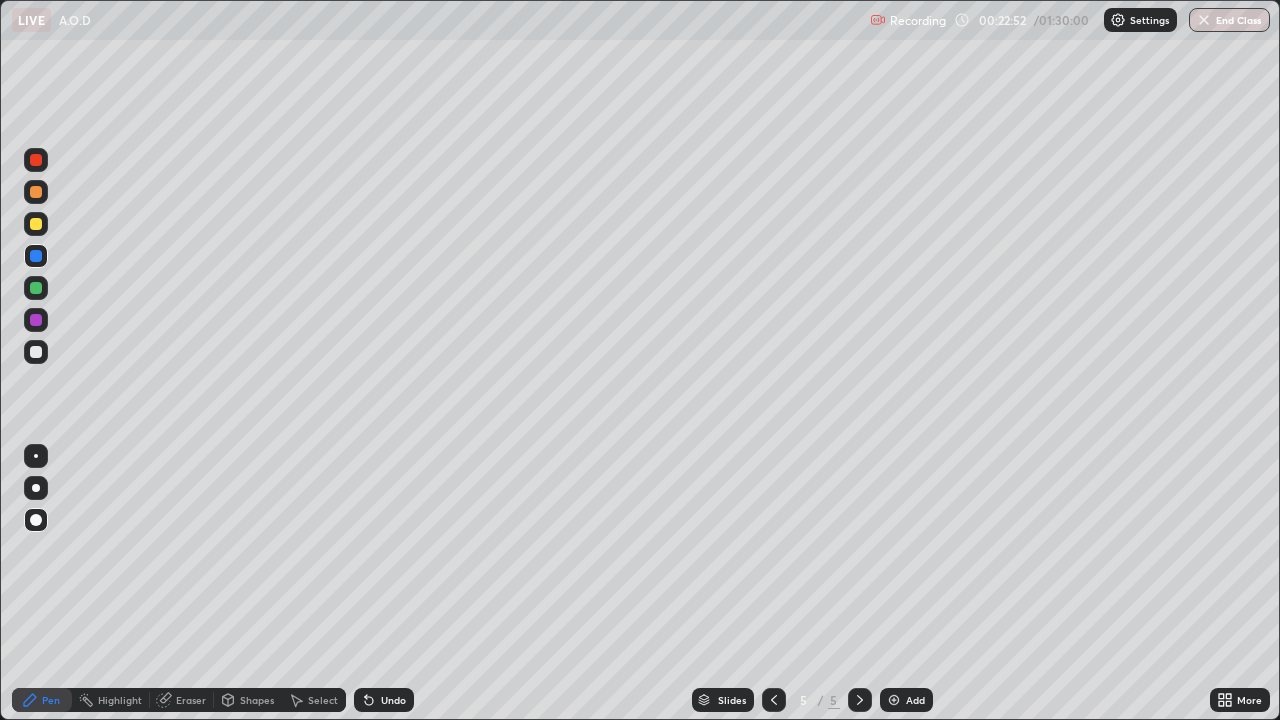 click at bounding box center [36, 320] 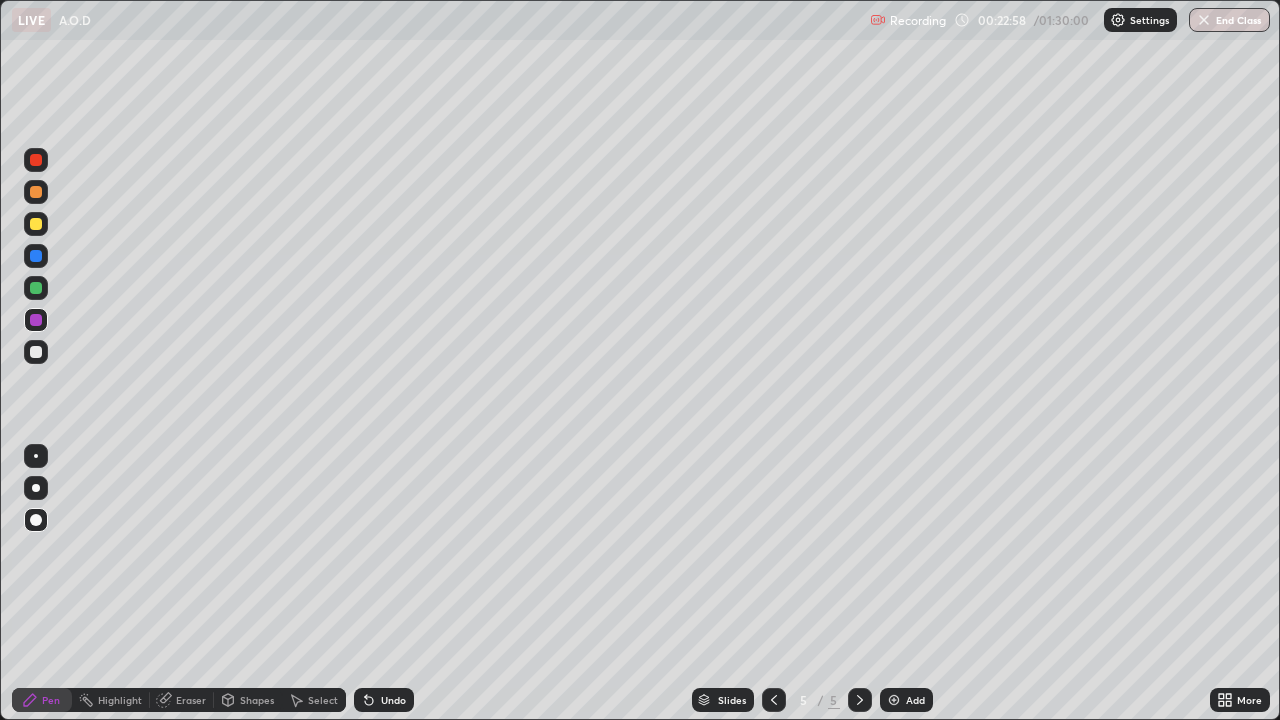 click at bounding box center [36, 288] 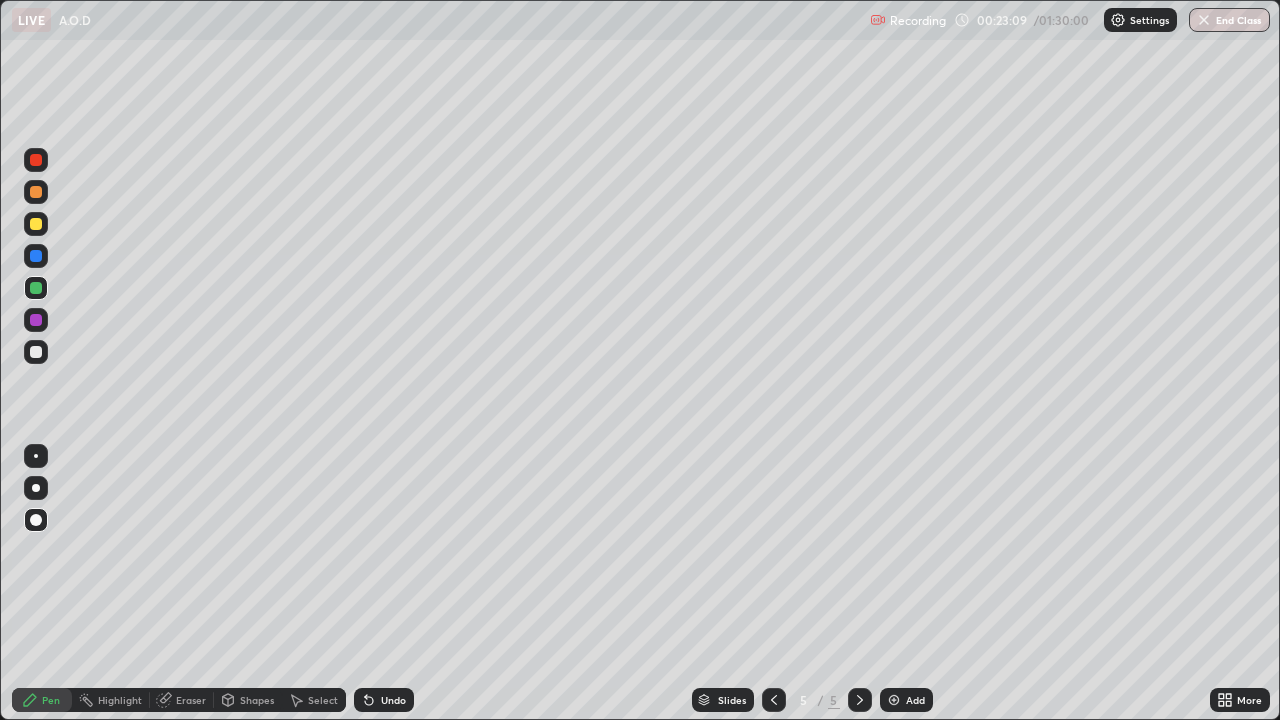 click at bounding box center (36, 256) 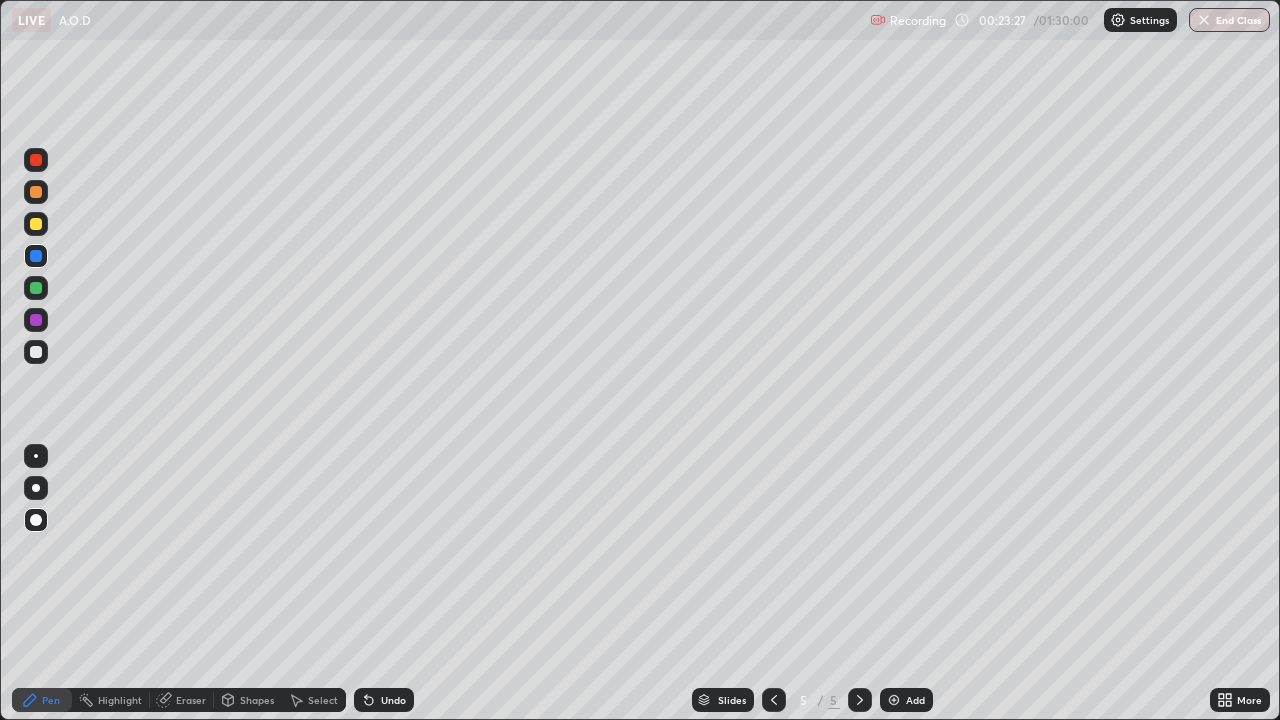 click at bounding box center [36, 320] 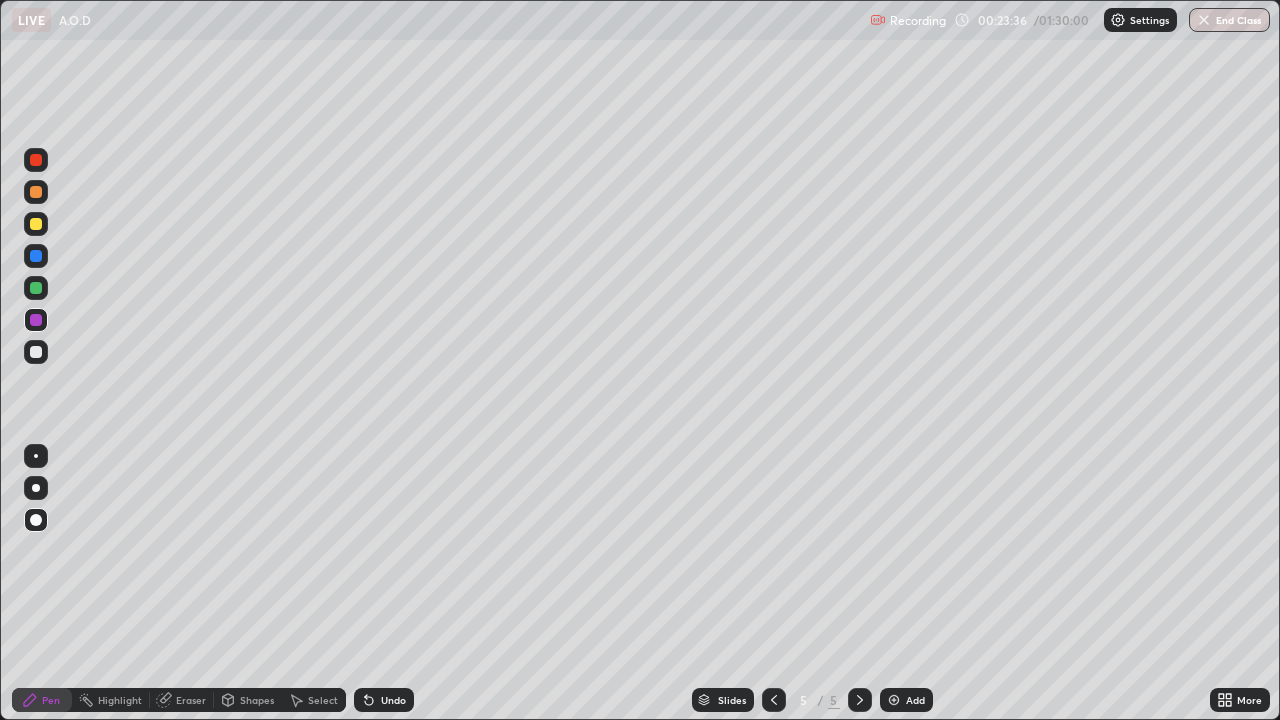 click at bounding box center (36, 256) 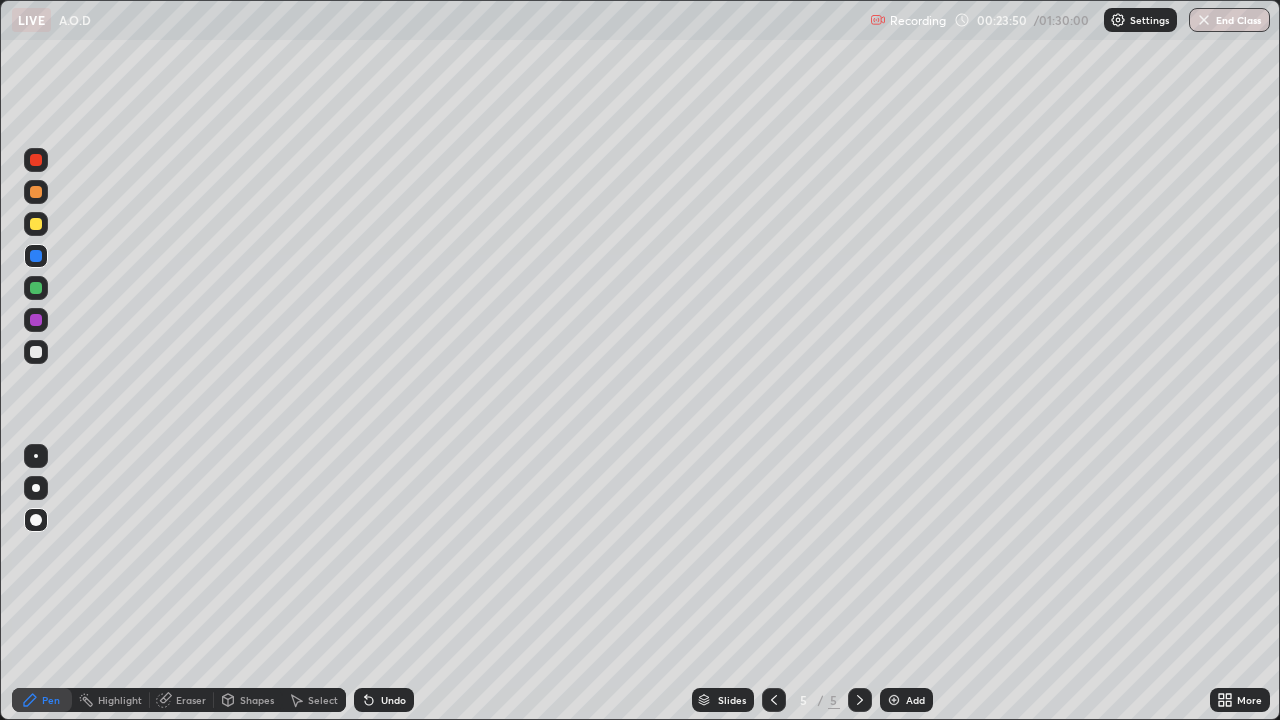 click at bounding box center [36, 288] 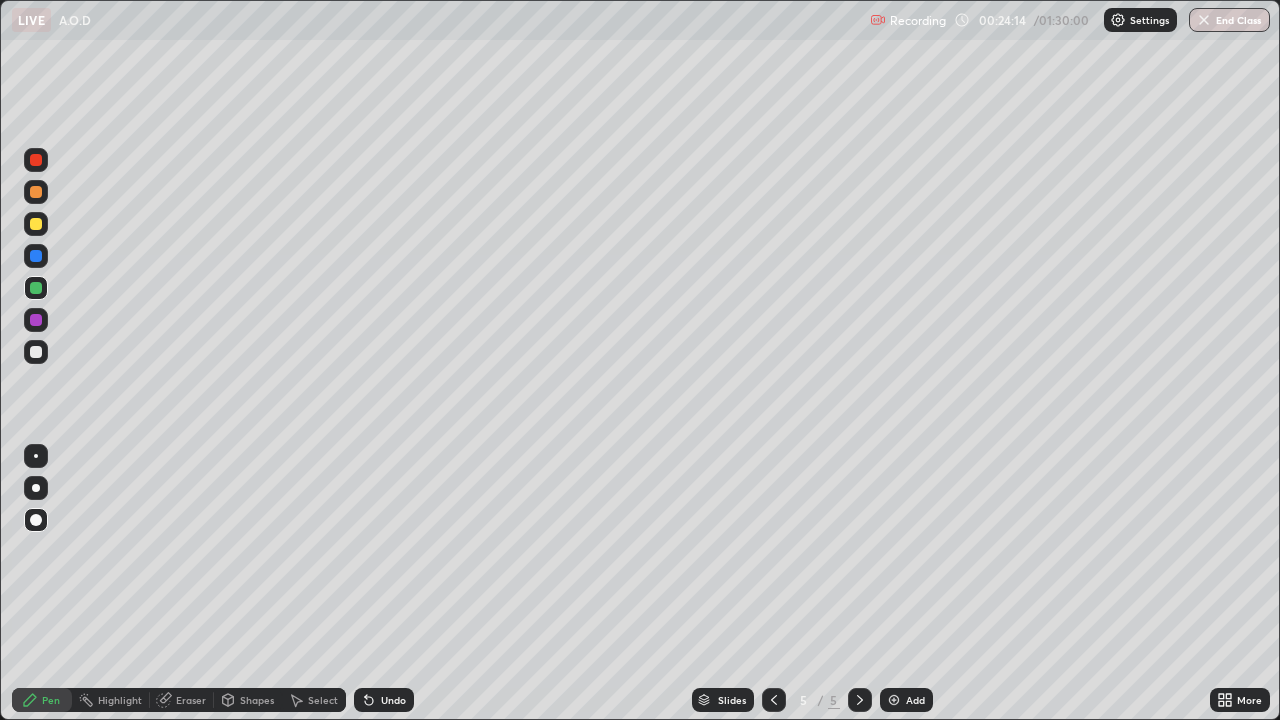 click at bounding box center [36, 256] 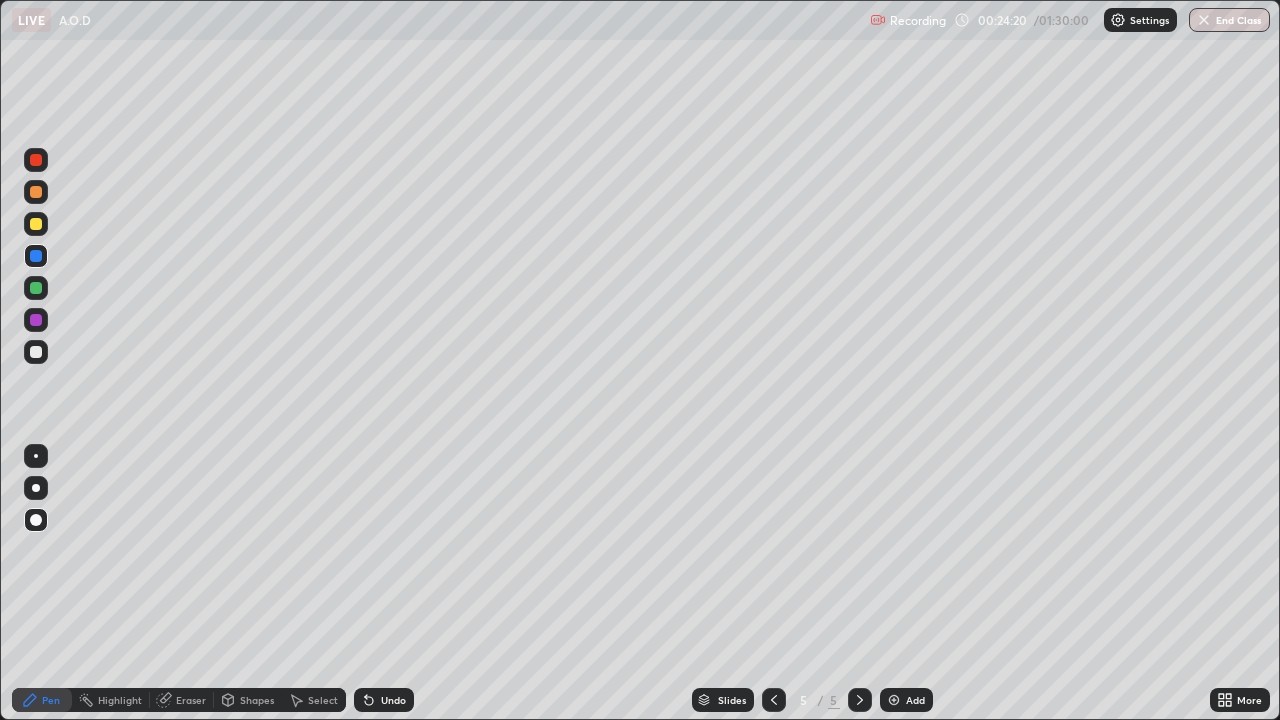 click at bounding box center (36, 320) 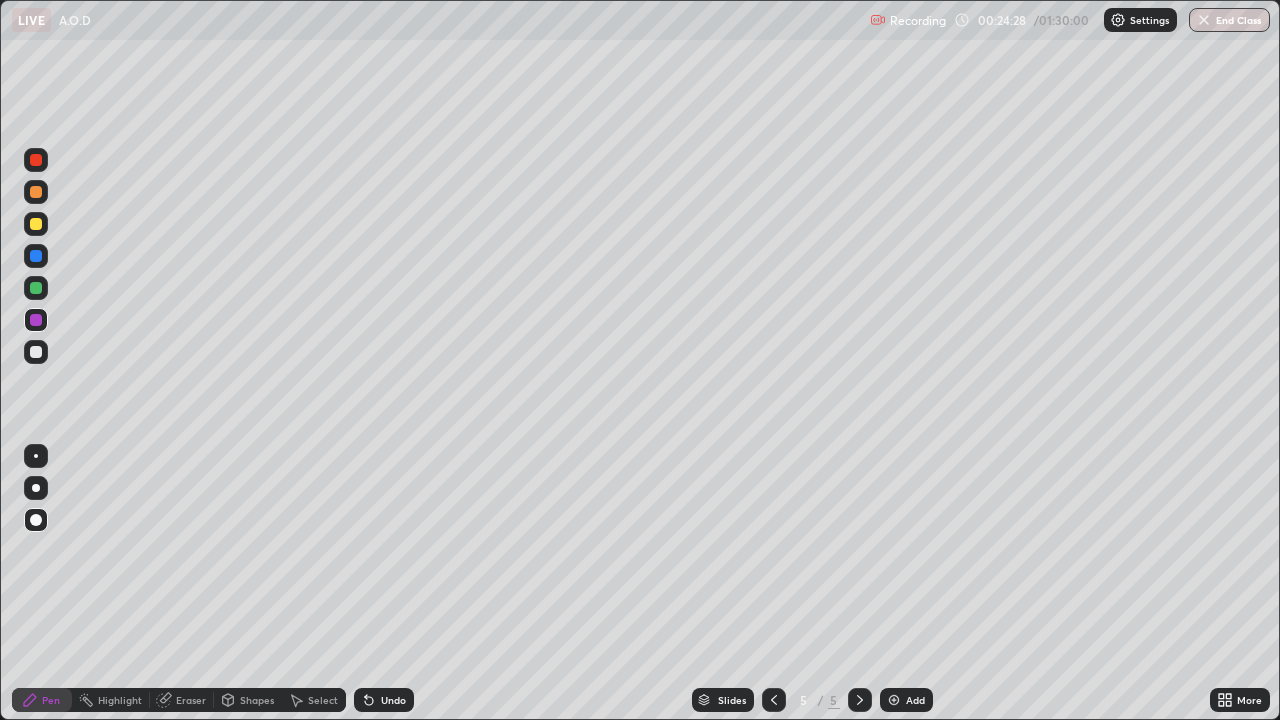 click at bounding box center (36, 256) 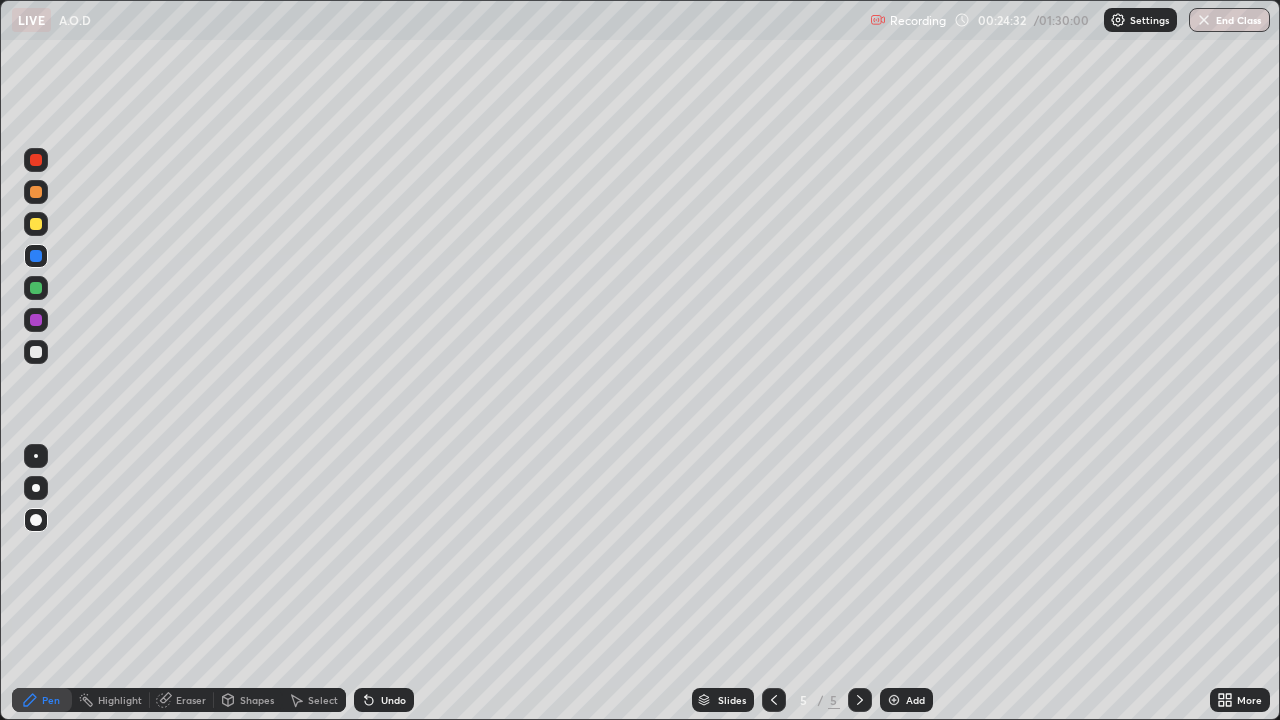 click at bounding box center (36, 288) 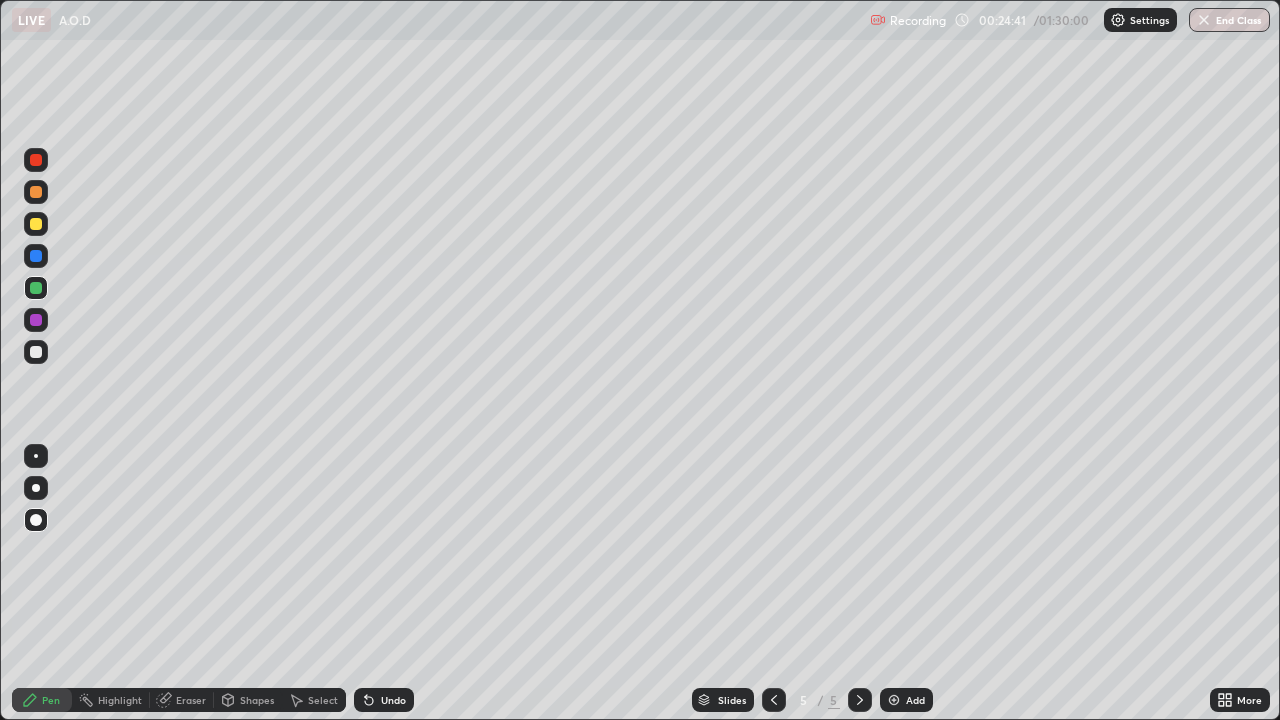 click at bounding box center [36, 256] 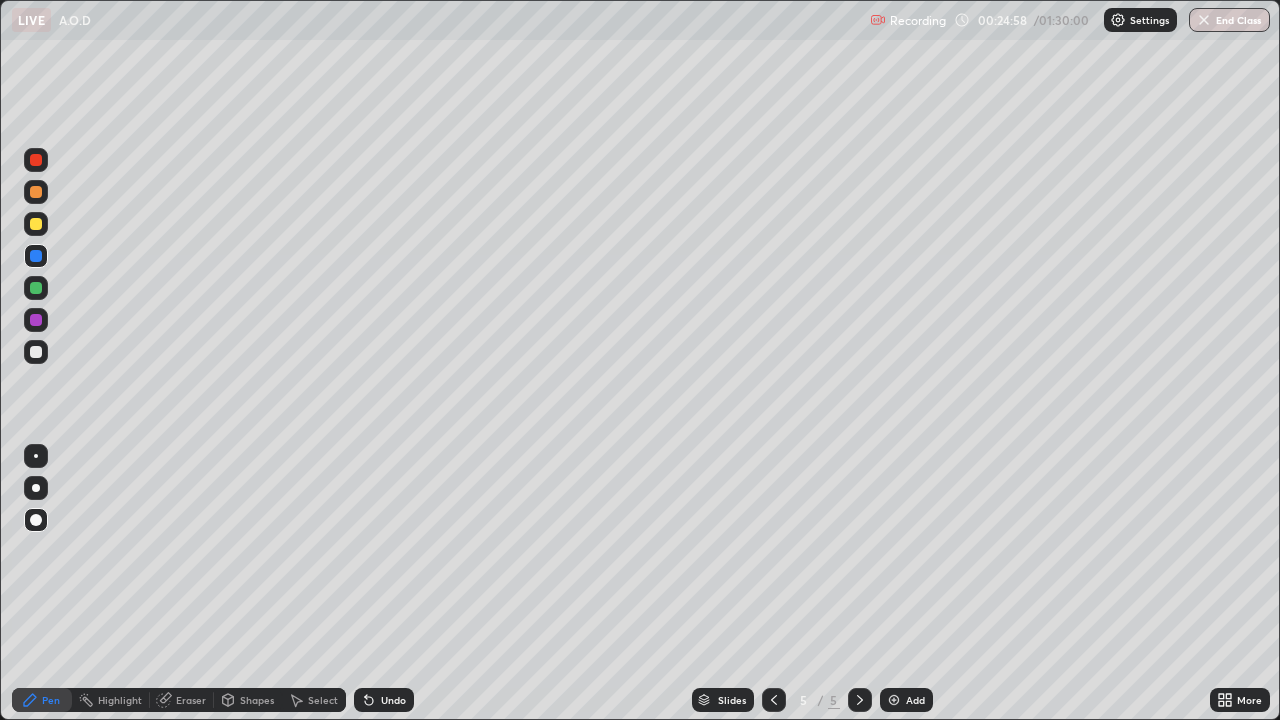 click at bounding box center [36, 256] 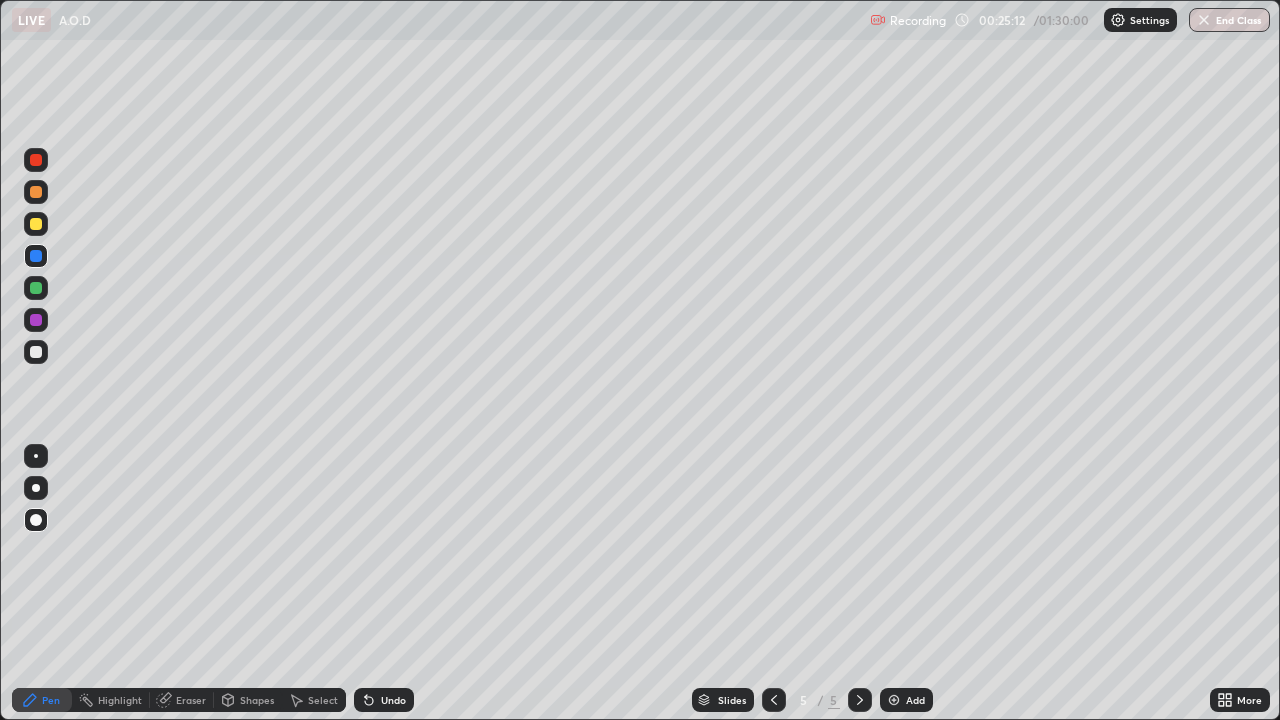 click at bounding box center [36, 320] 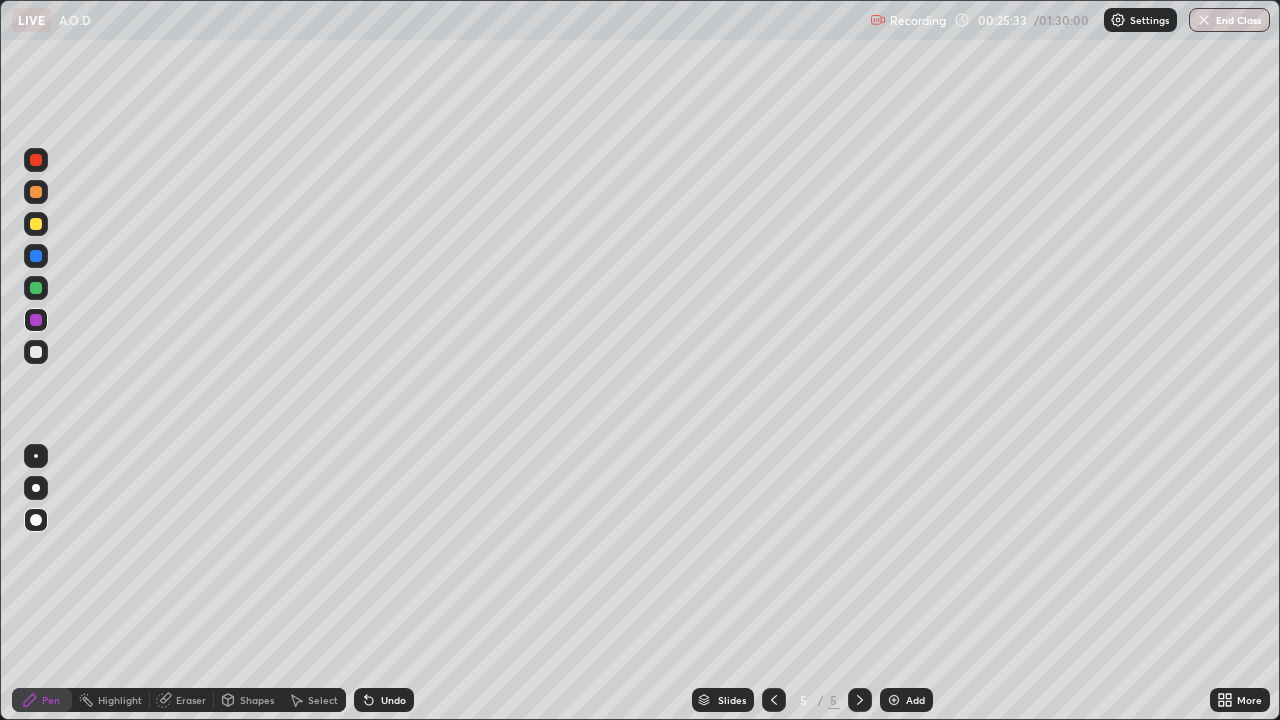 click at bounding box center [36, 256] 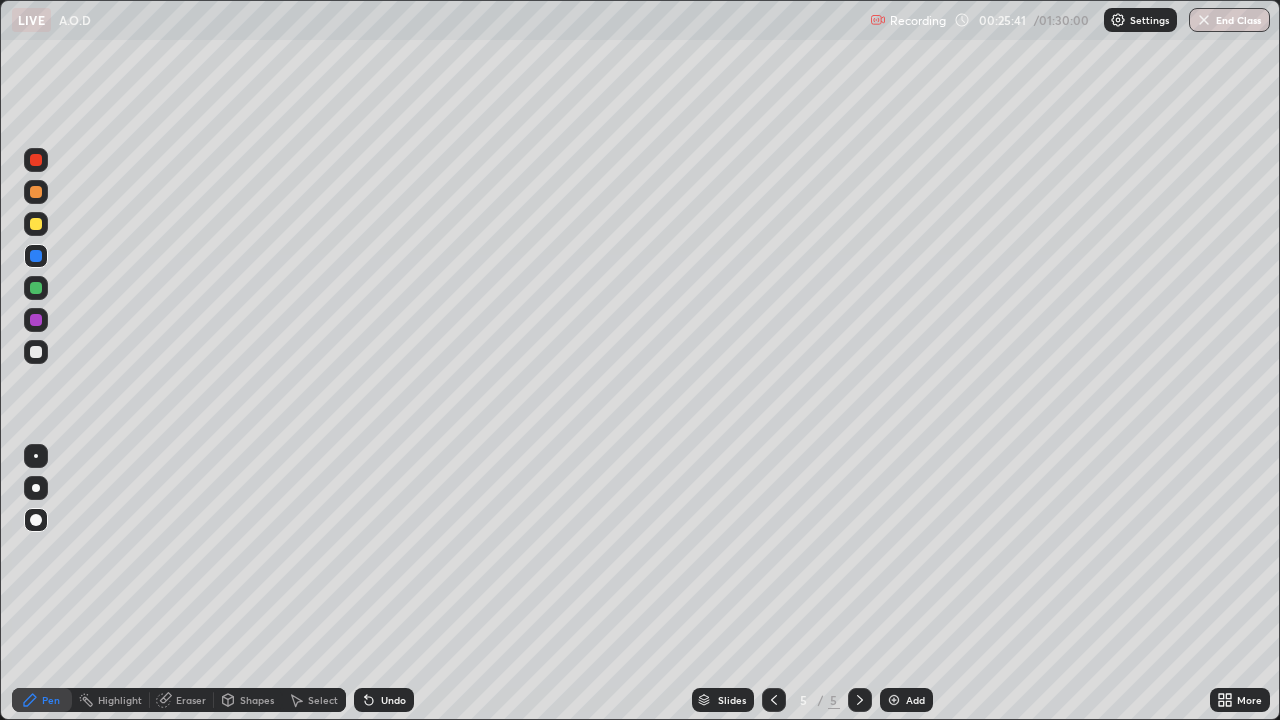 click at bounding box center [36, 320] 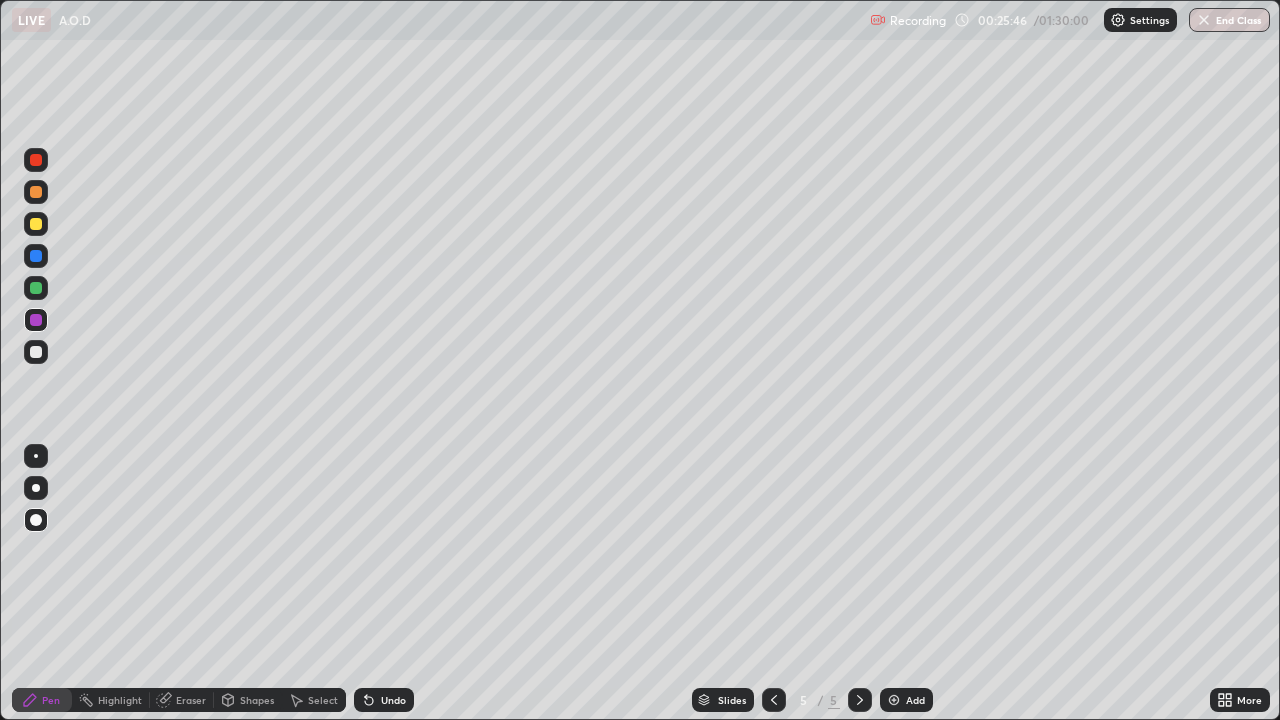 click at bounding box center (36, 288) 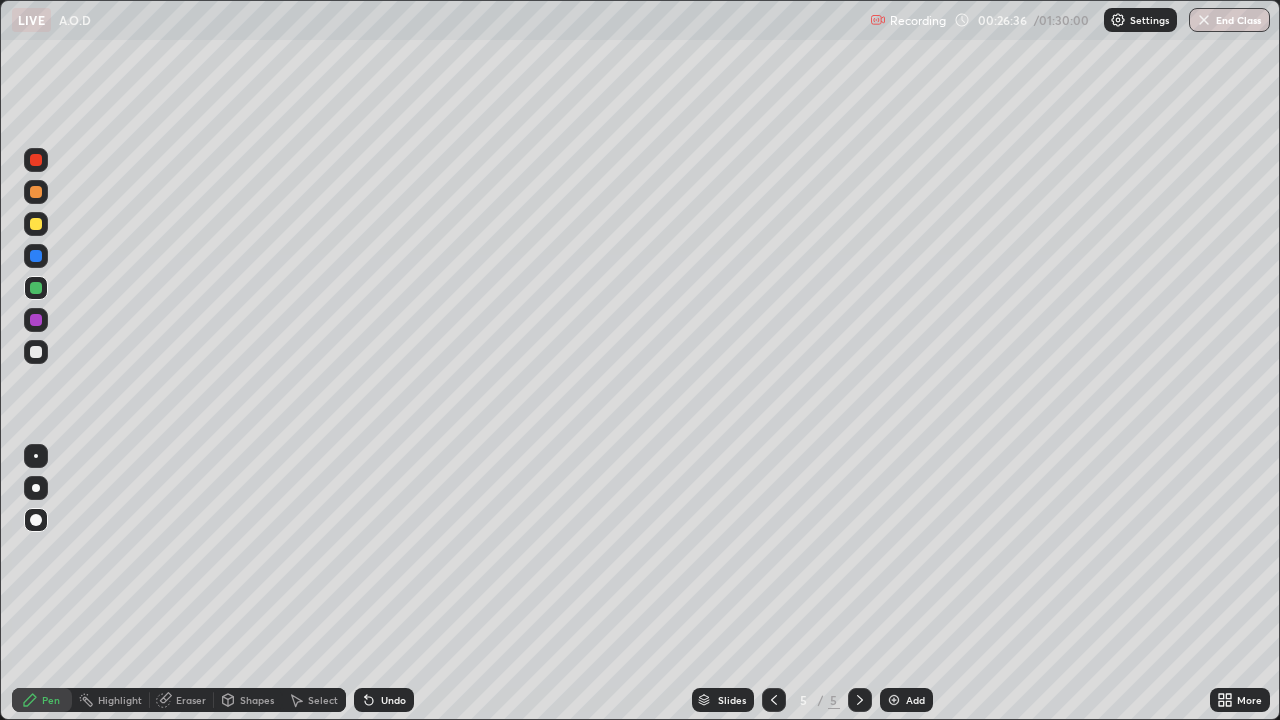 click at bounding box center [36, 256] 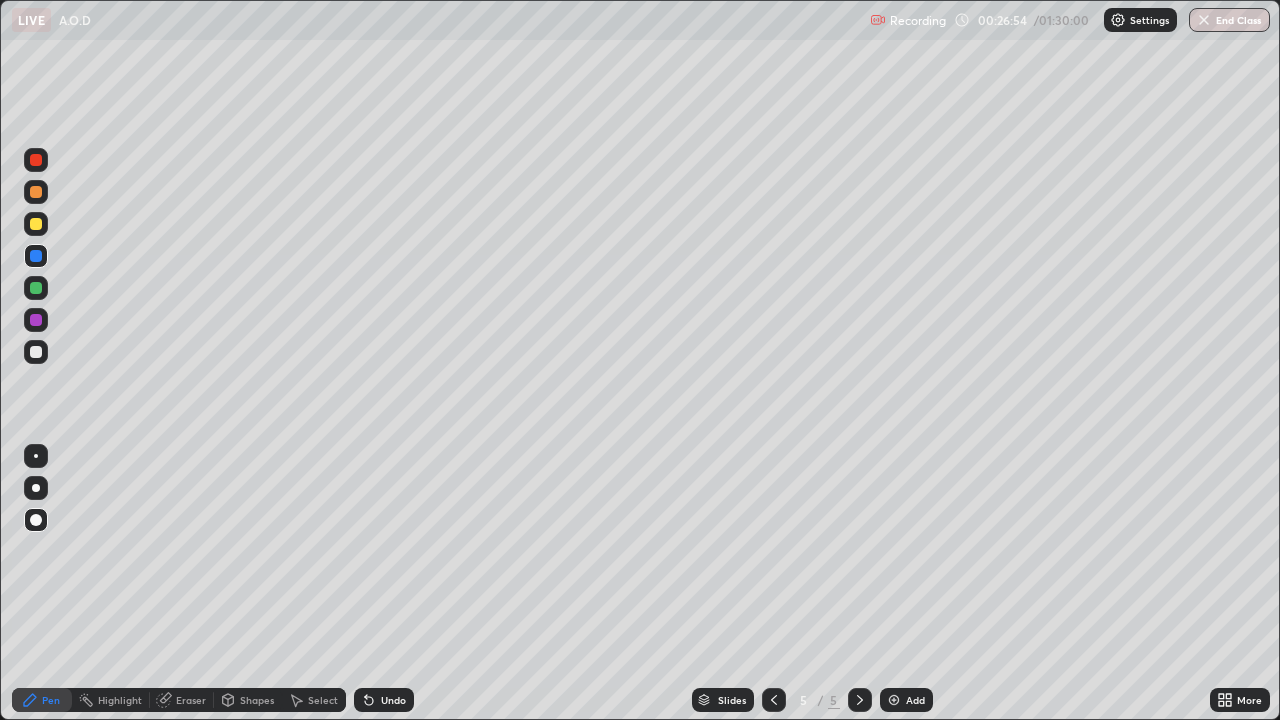 click at bounding box center (36, 320) 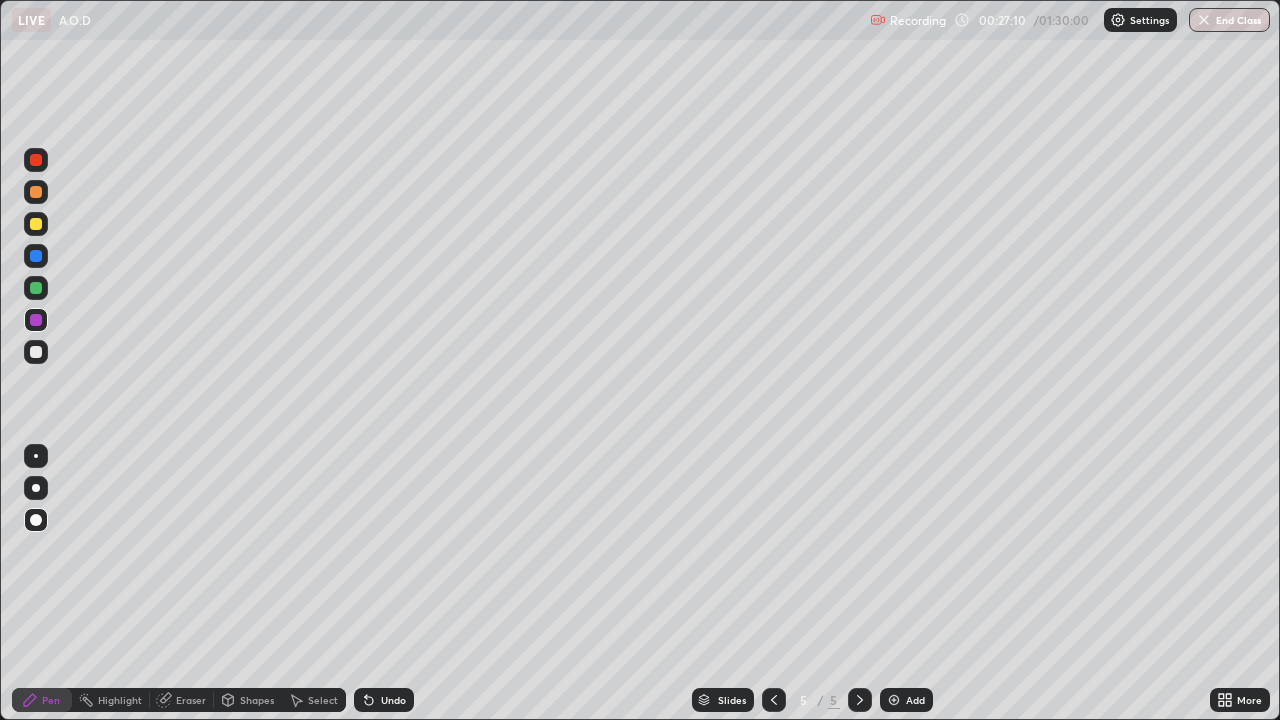 click at bounding box center [36, 256] 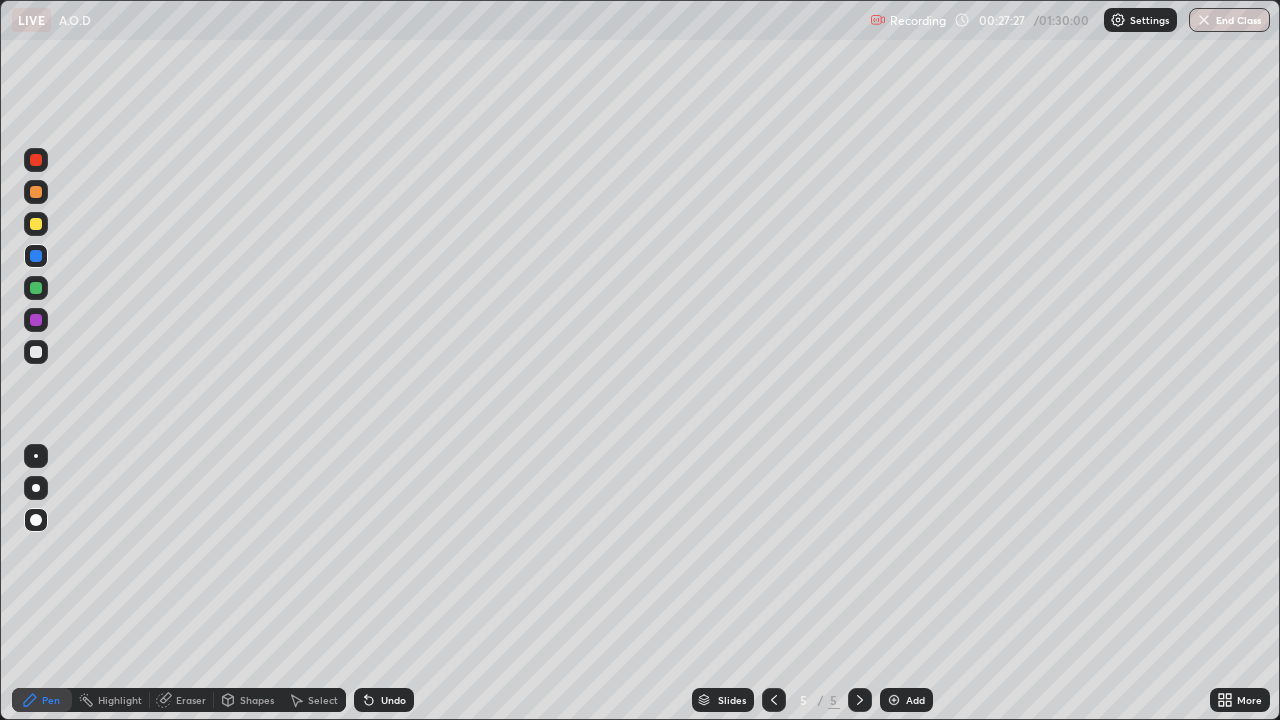 click at bounding box center (36, 288) 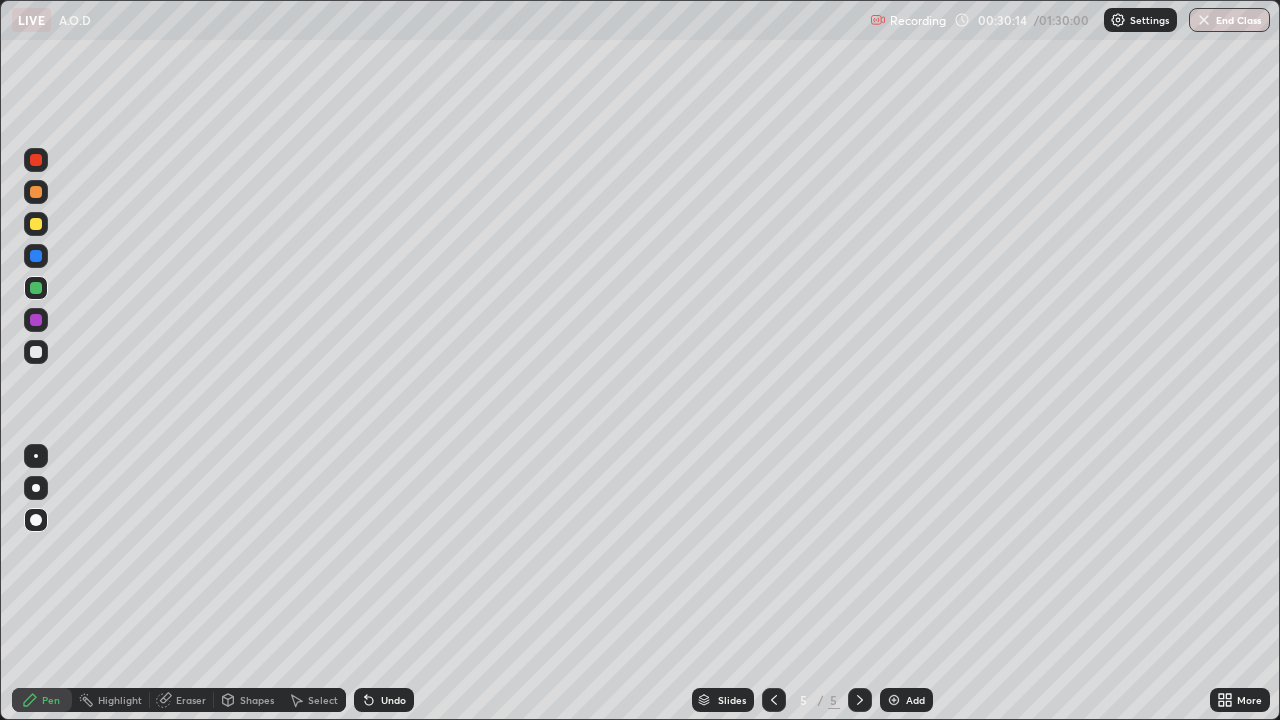 click at bounding box center [36, 288] 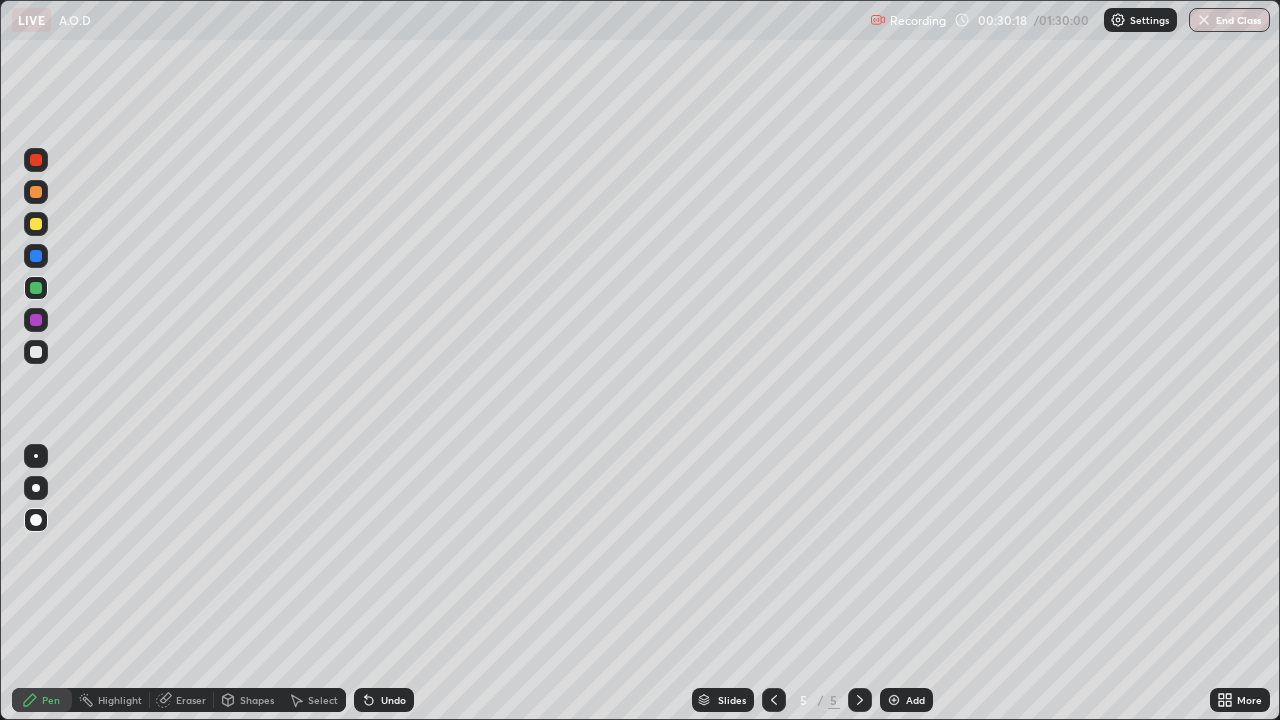 click at bounding box center (36, 160) 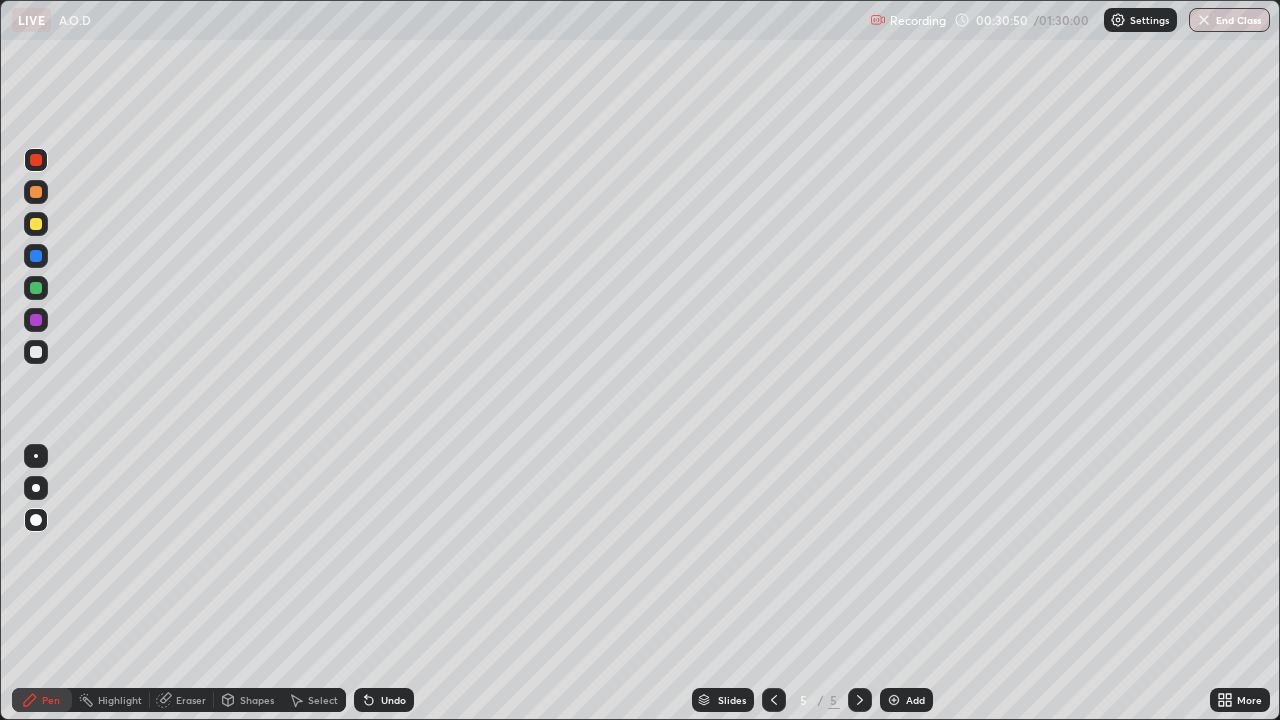click at bounding box center (36, 320) 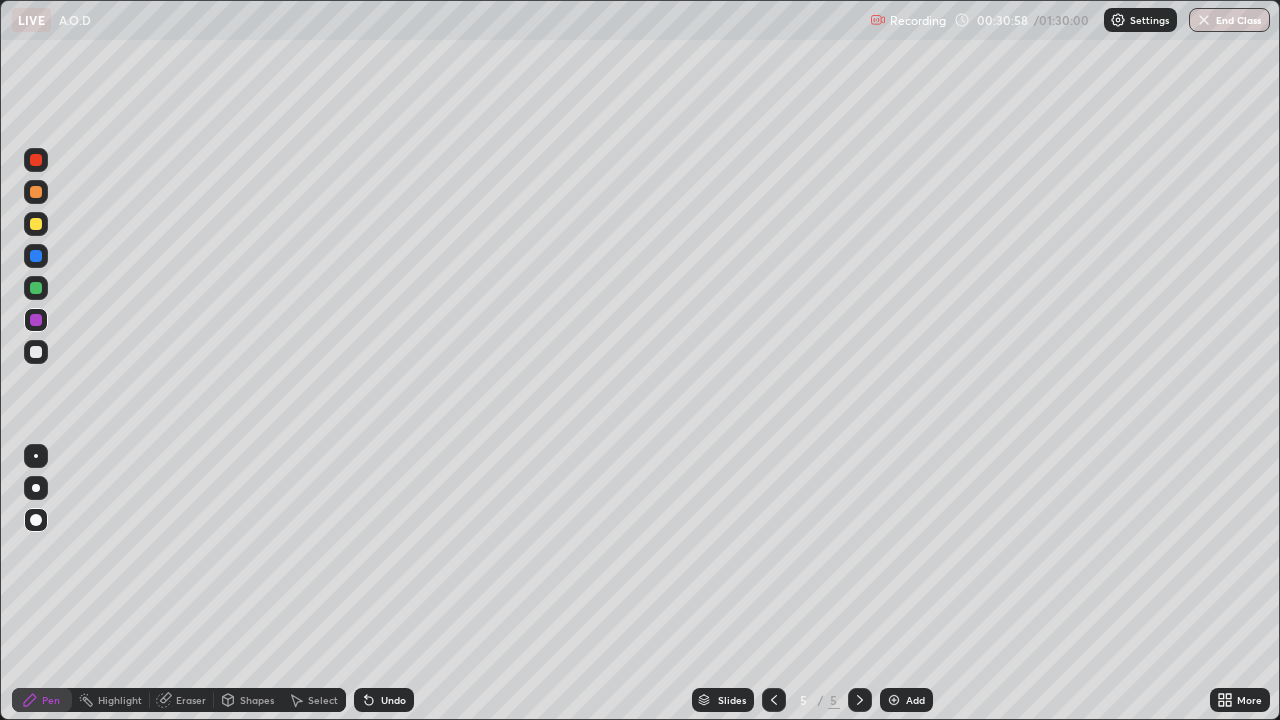 click at bounding box center [36, 288] 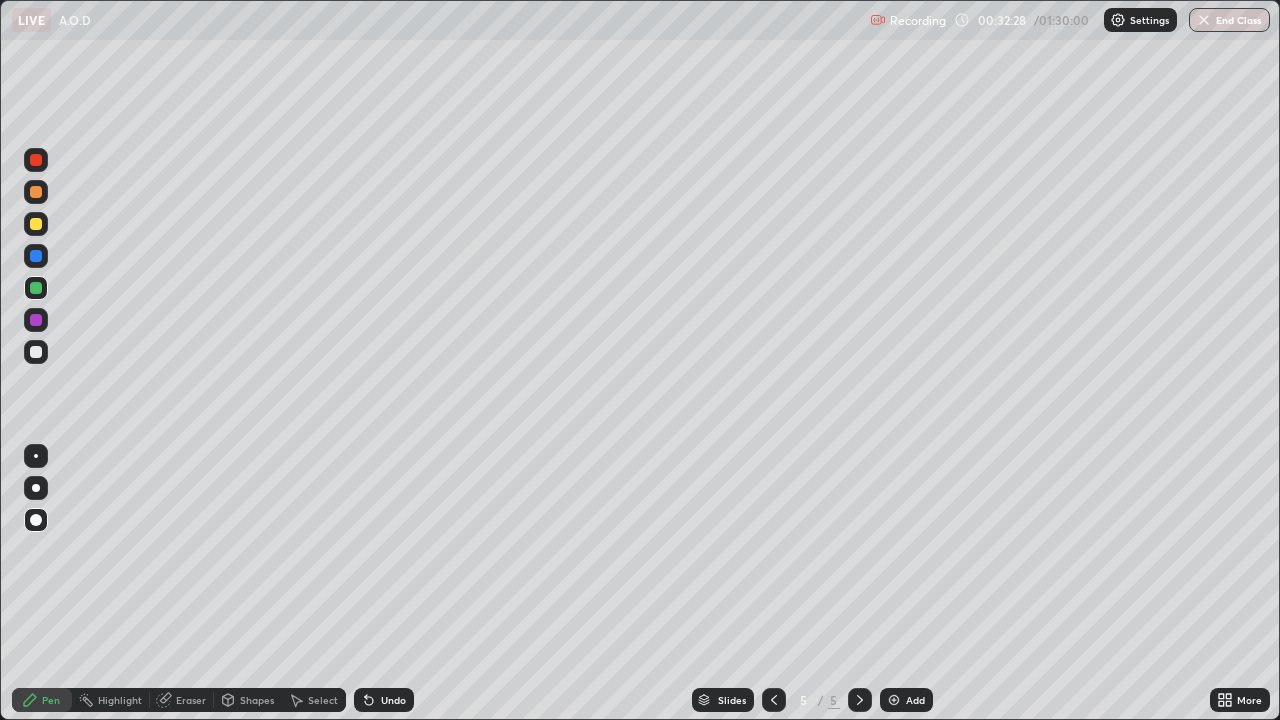 click at bounding box center [36, 224] 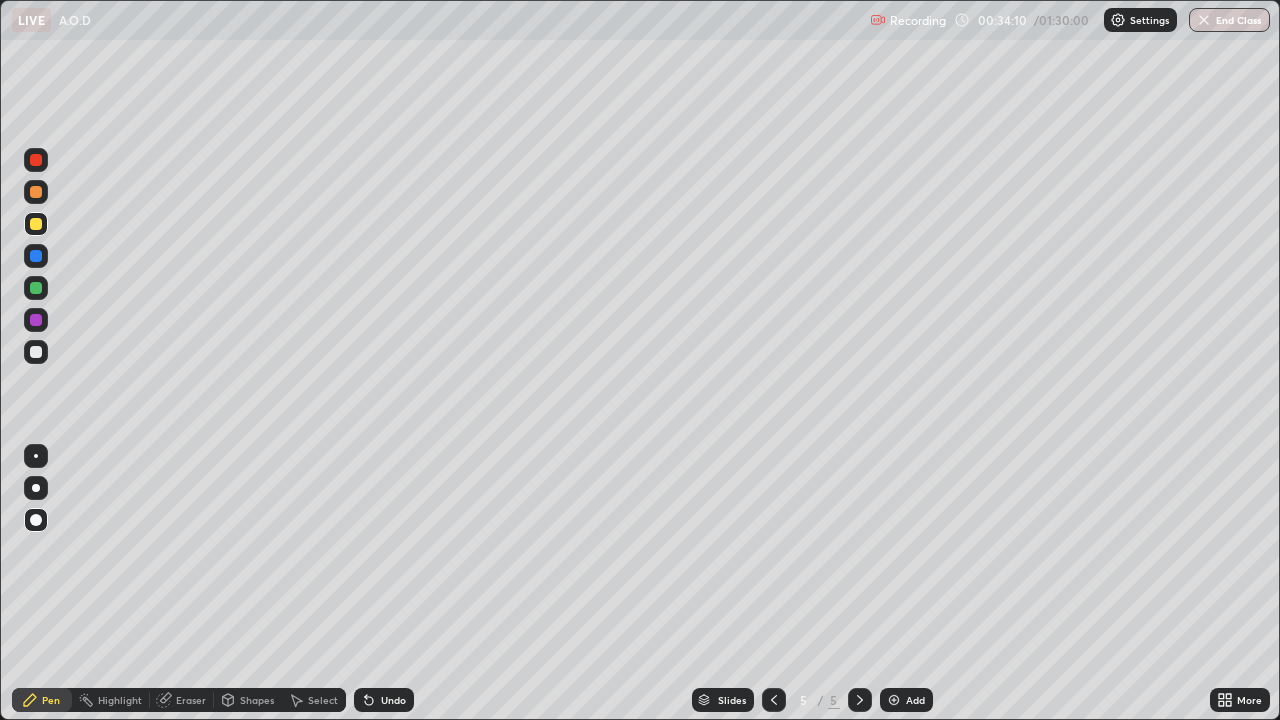 click at bounding box center (894, 700) 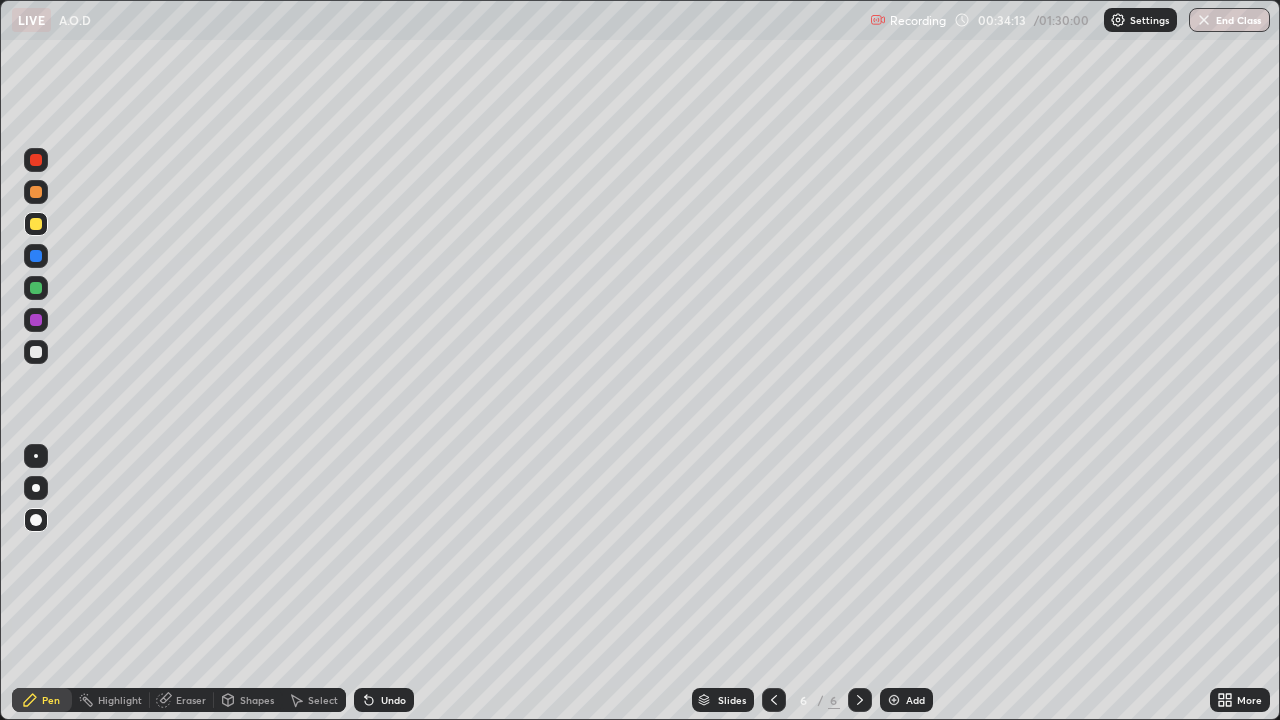 click at bounding box center (36, 256) 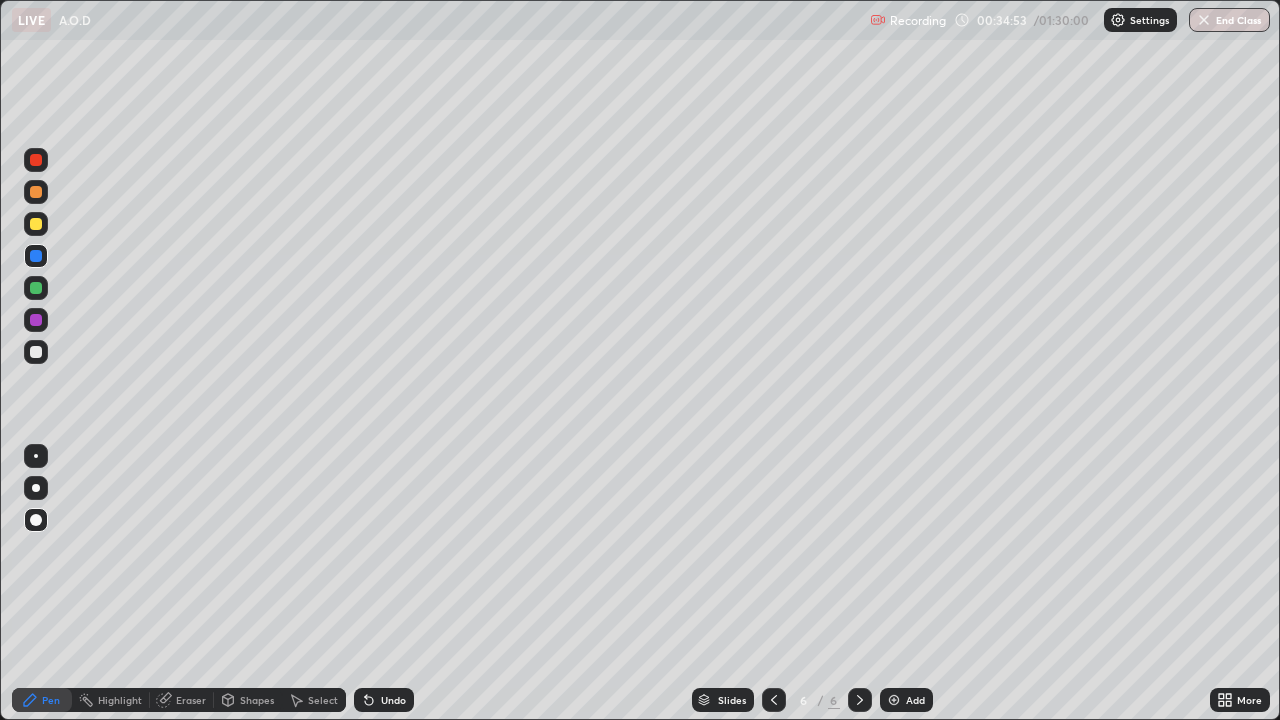 click on "Eraser" at bounding box center [191, 700] 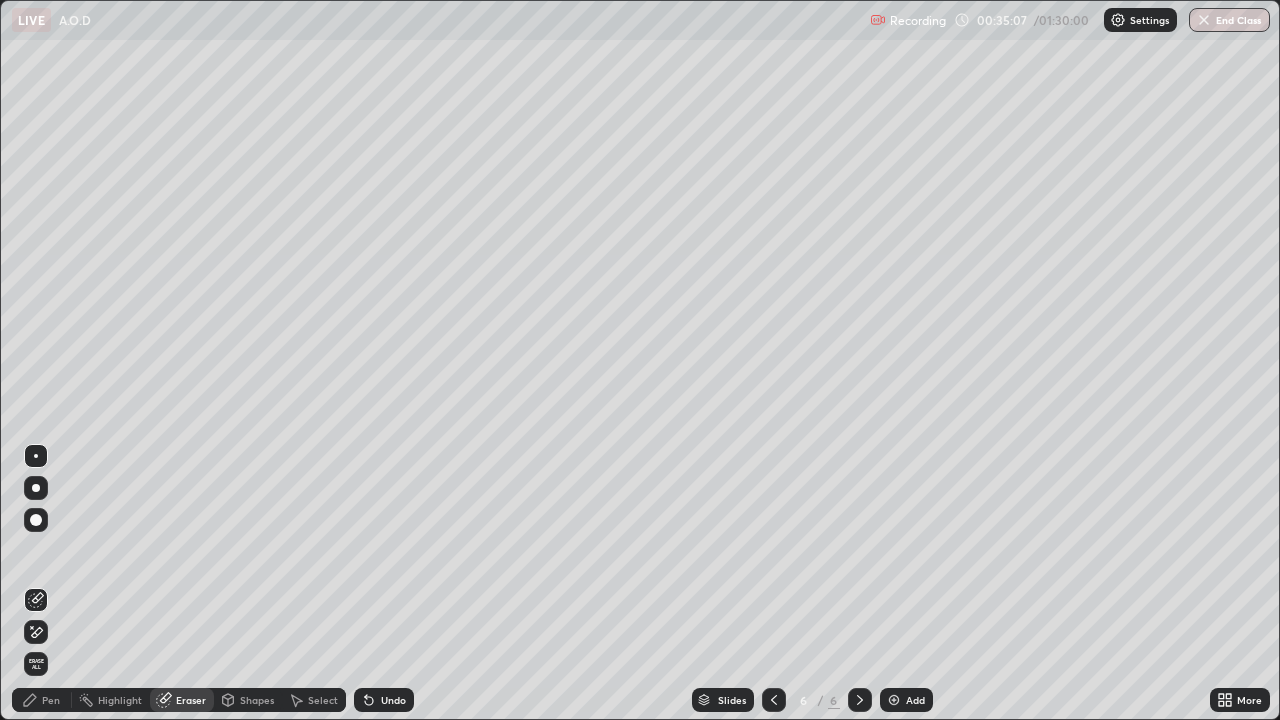 click on "Pen" at bounding box center (51, 700) 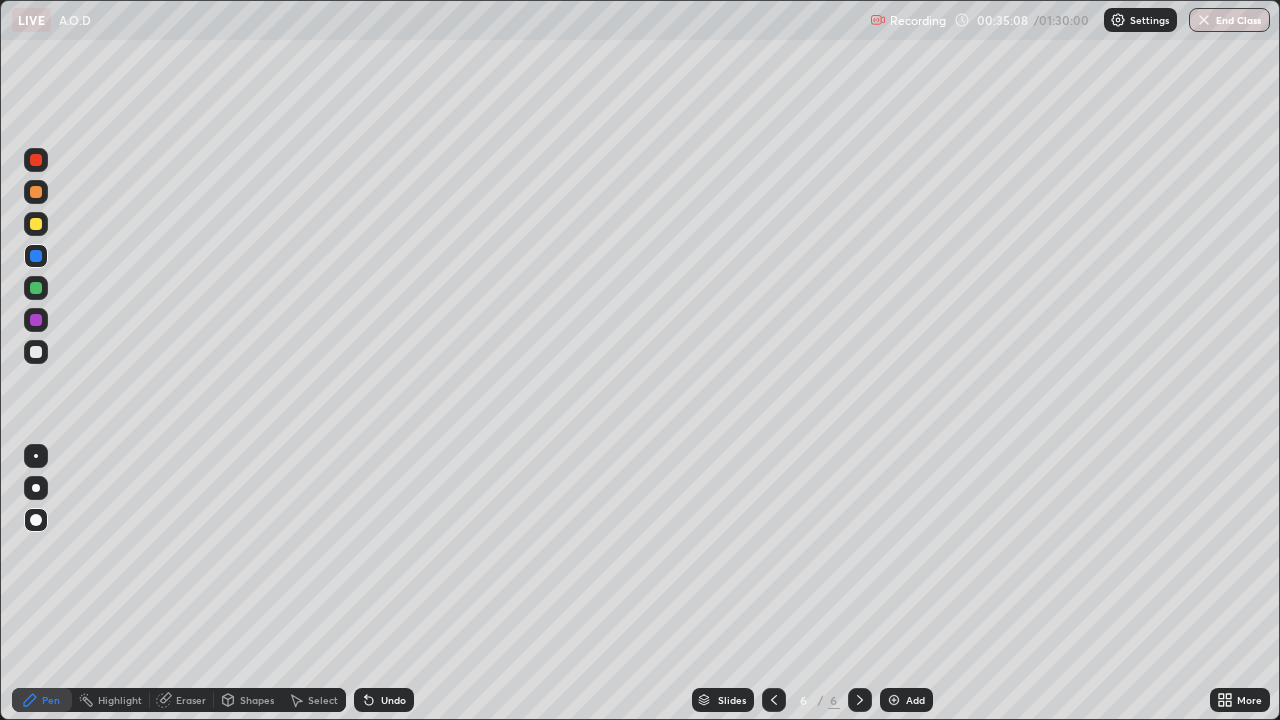 click at bounding box center [36, 320] 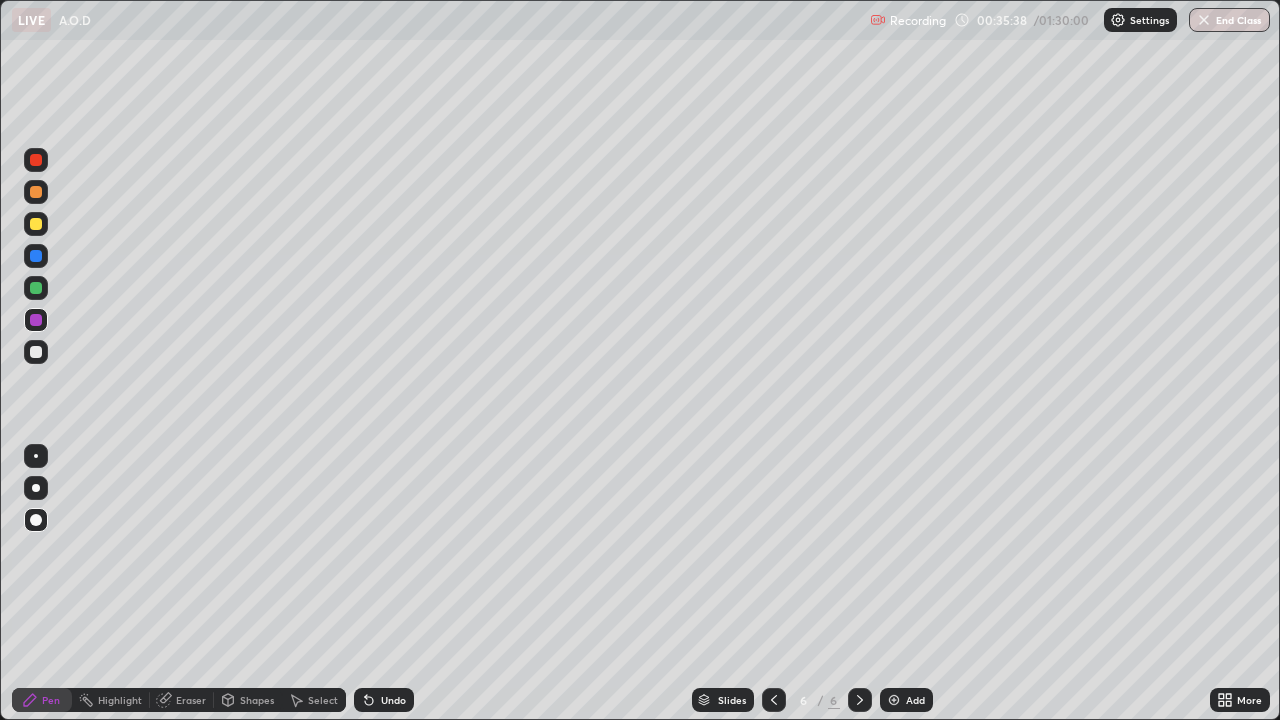 click at bounding box center (36, 224) 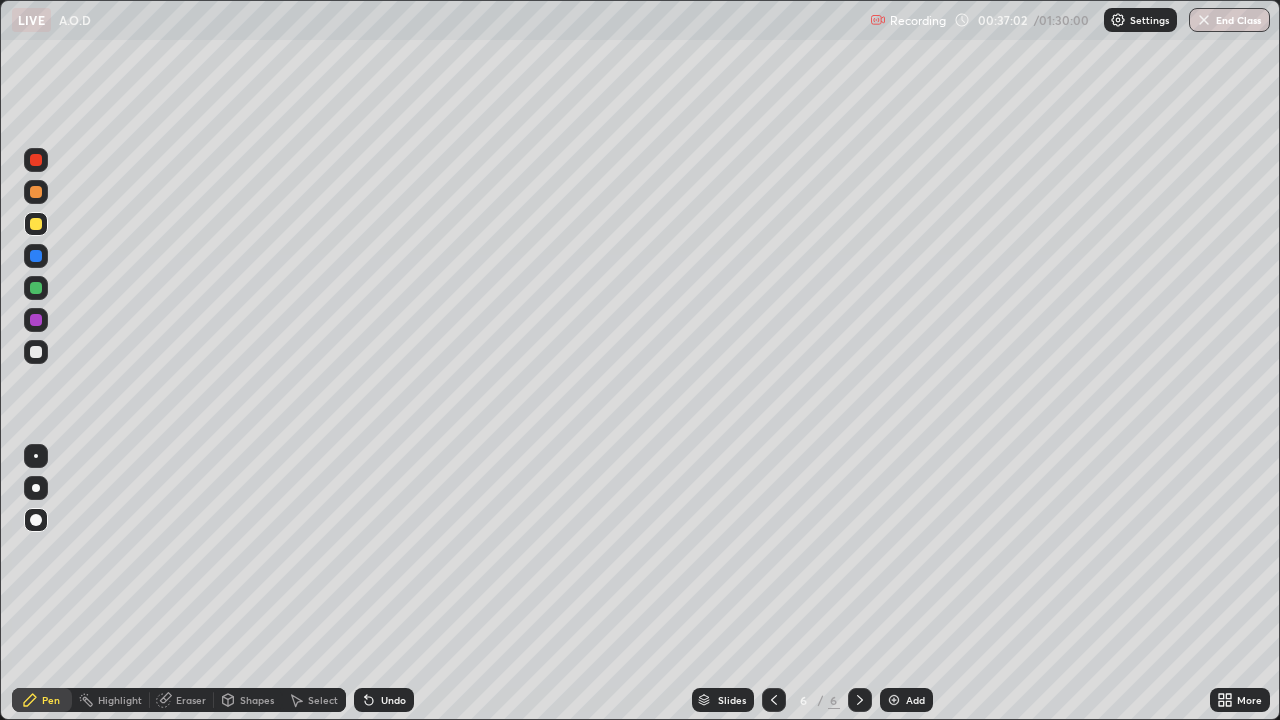 click at bounding box center (36, 256) 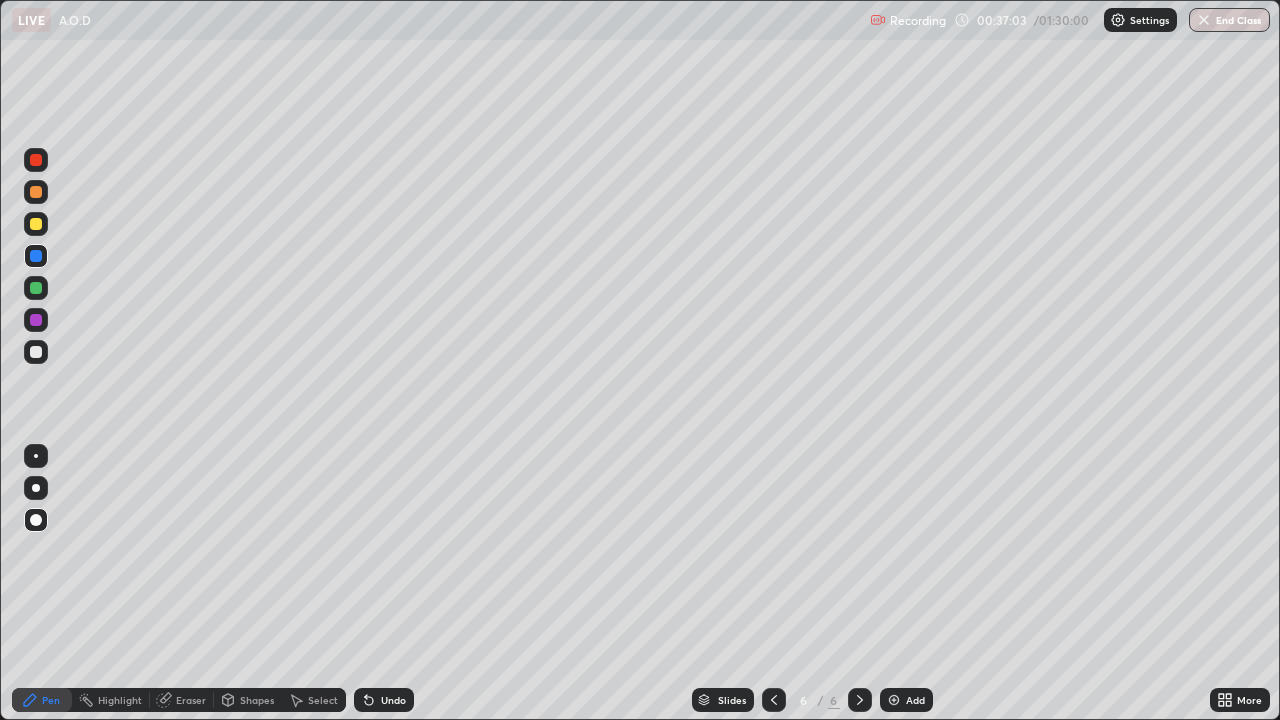 click at bounding box center (36, 352) 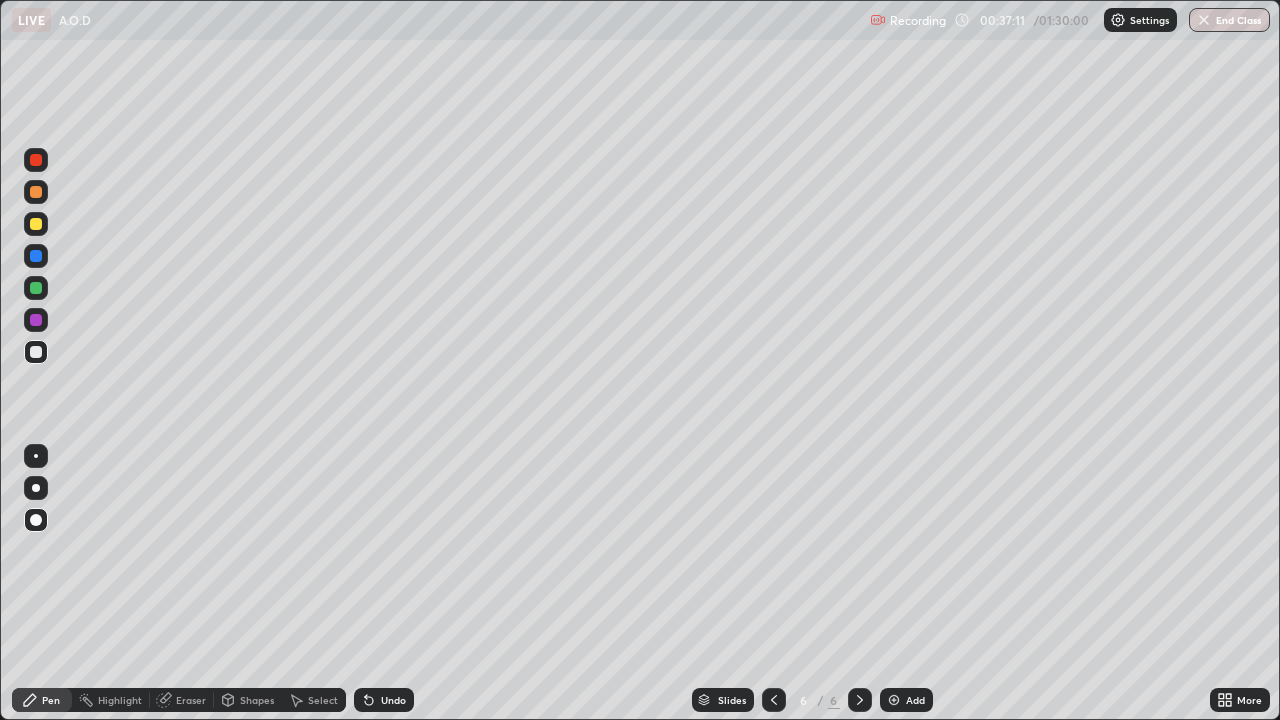 click at bounding box center (894, 700) 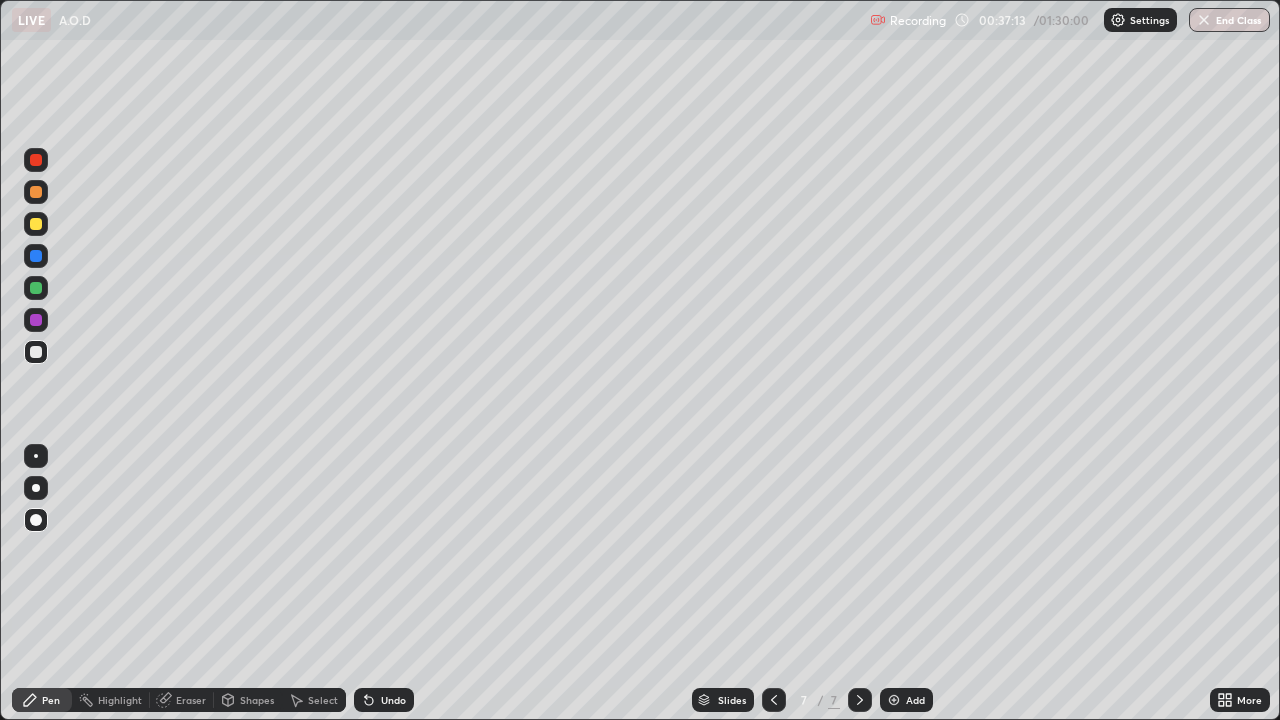 click at bounding box center (36, 288) 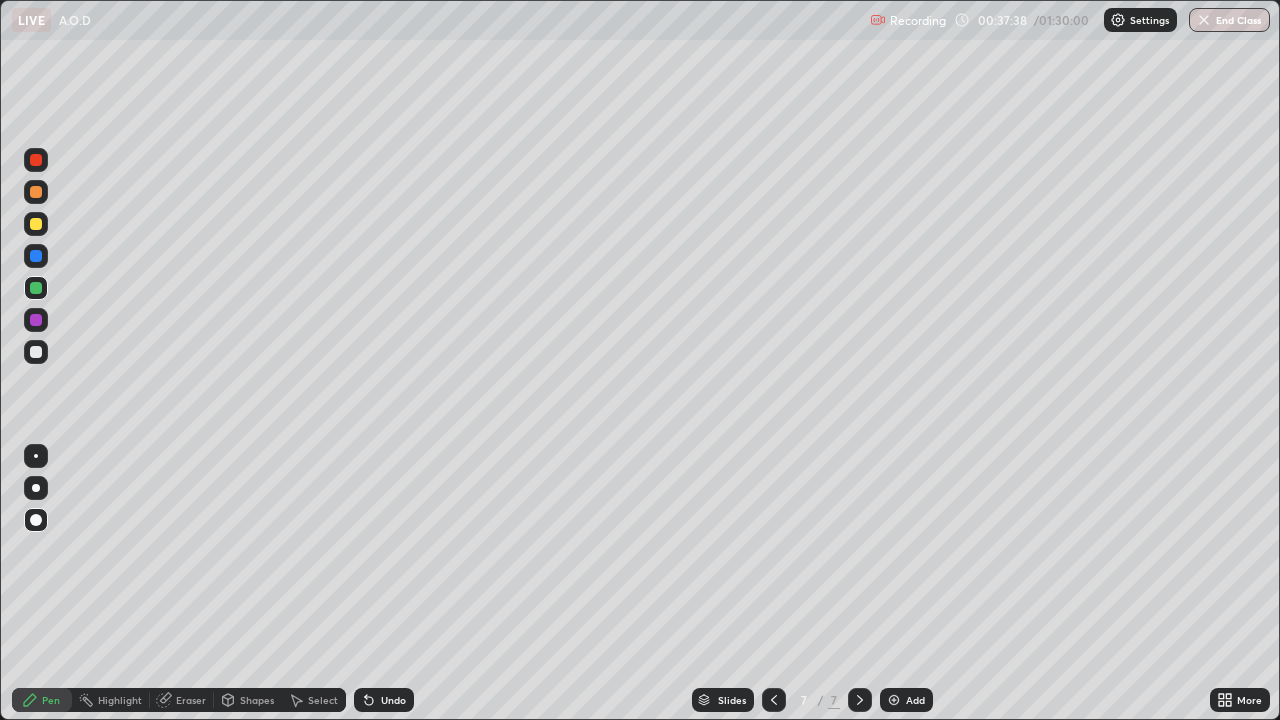 click at bounding box center (36, 256) 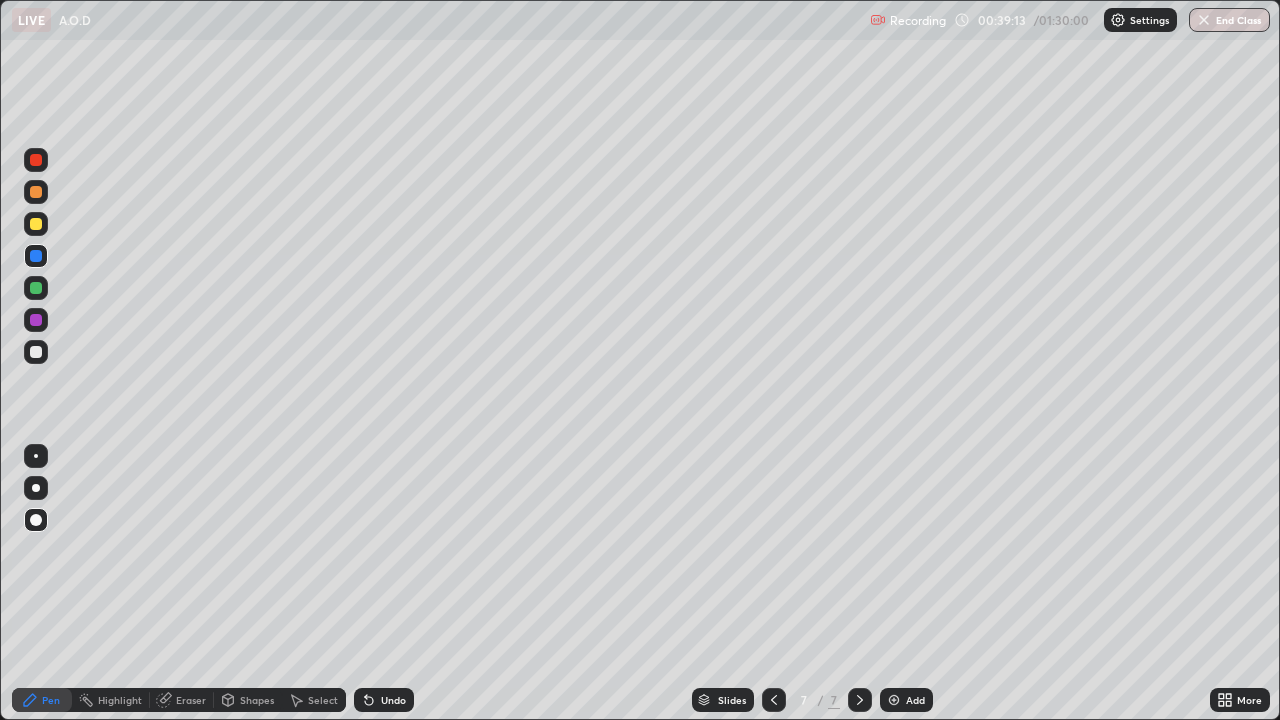 click at bounding box center (774, 700) 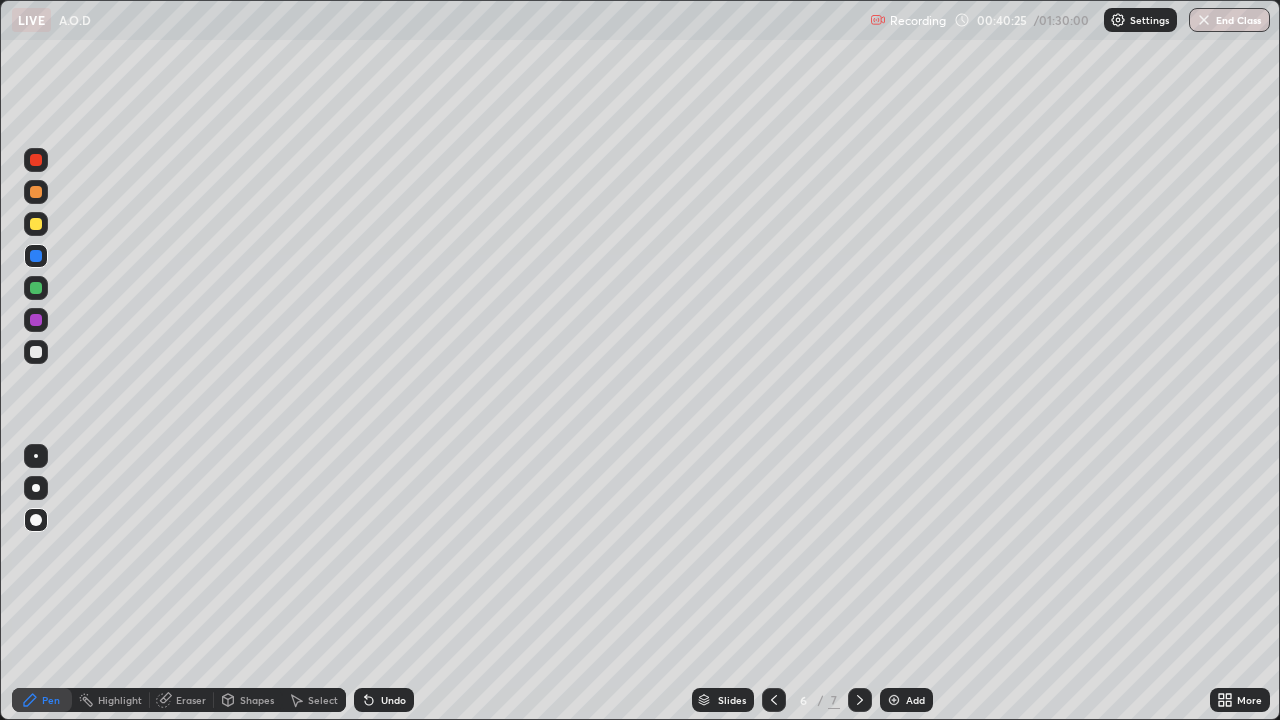 click at bounding box center [36, 320] 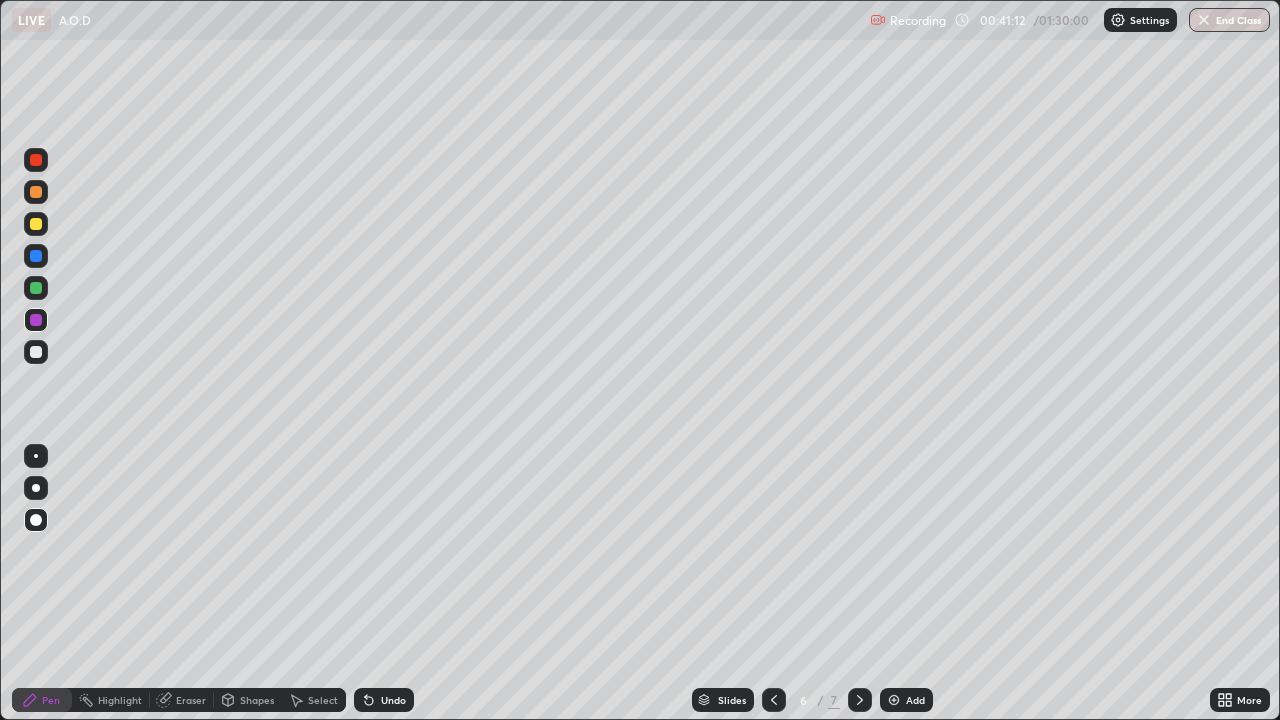 click at bounding box center [36, 288] 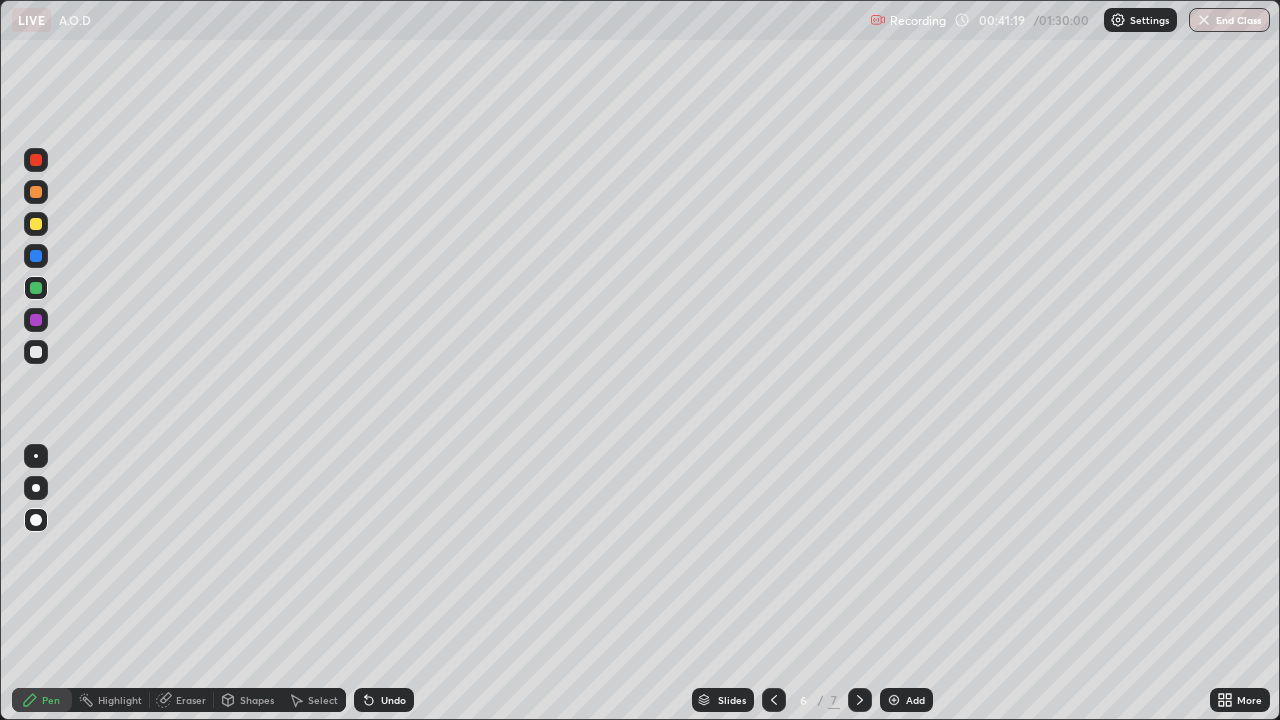 click at bounding box center [36, 352] 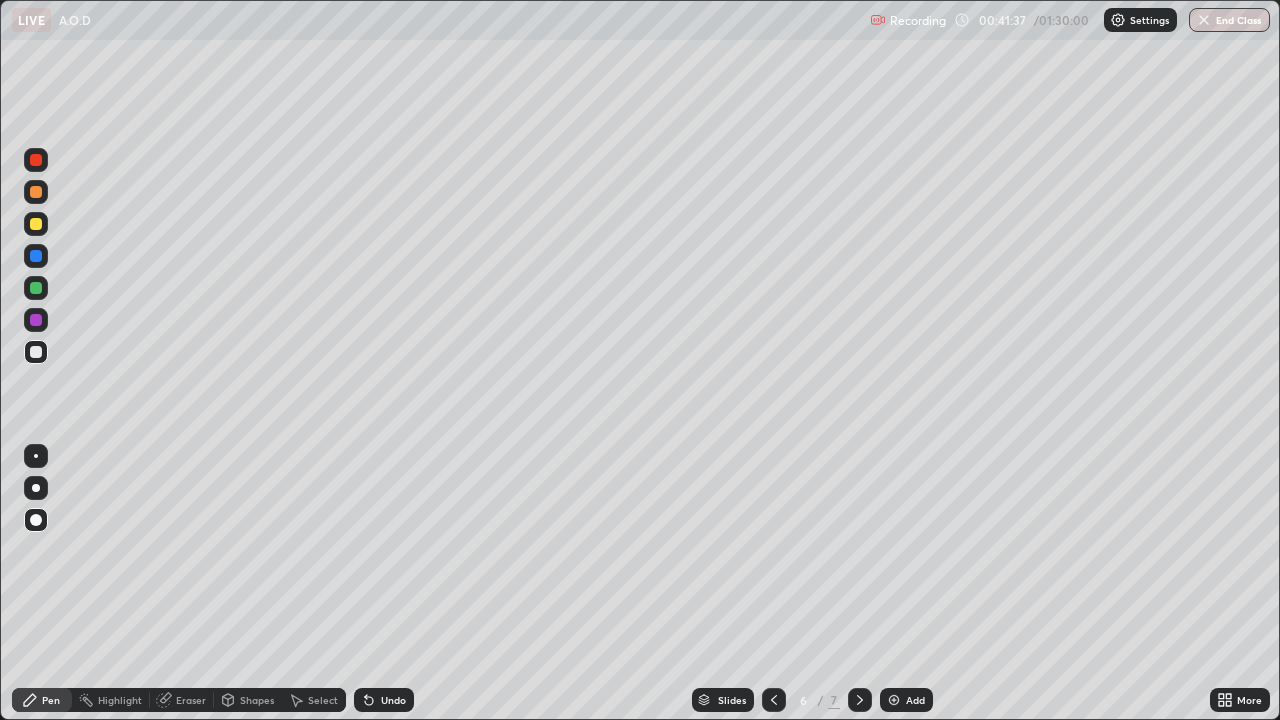 click at bounding box center (36, 256) 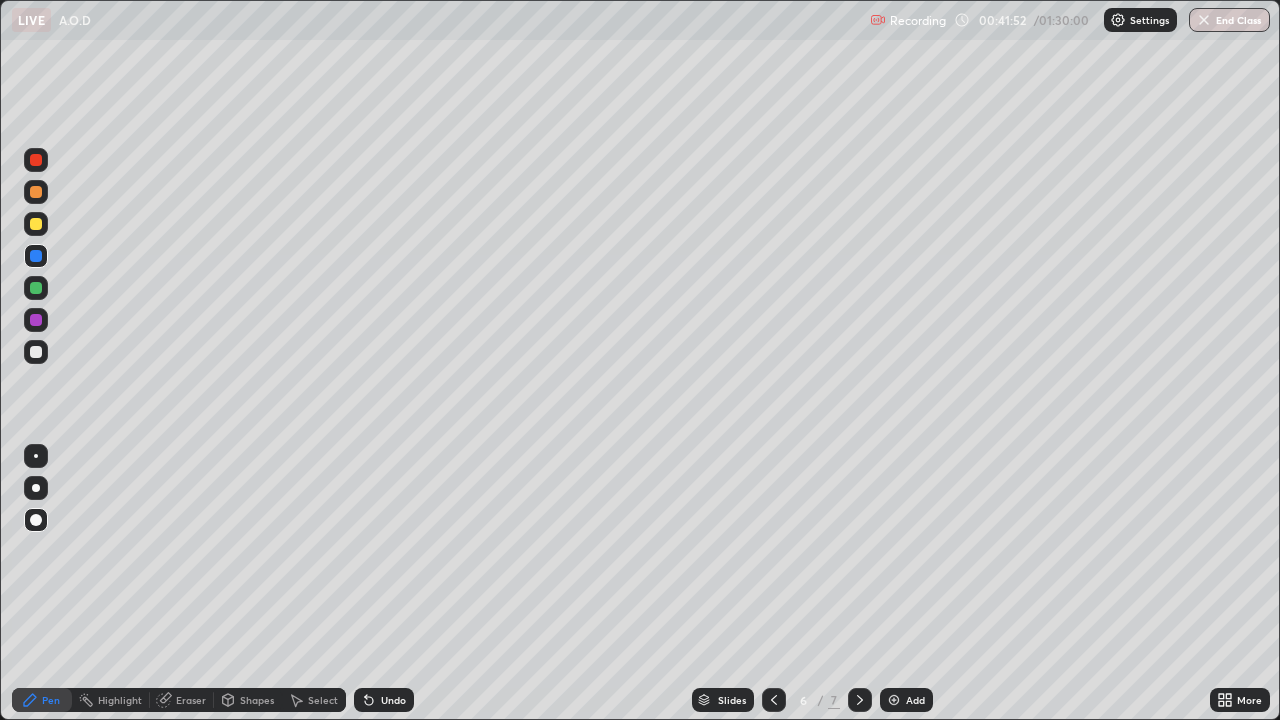 click at bounding box center (36, 224) 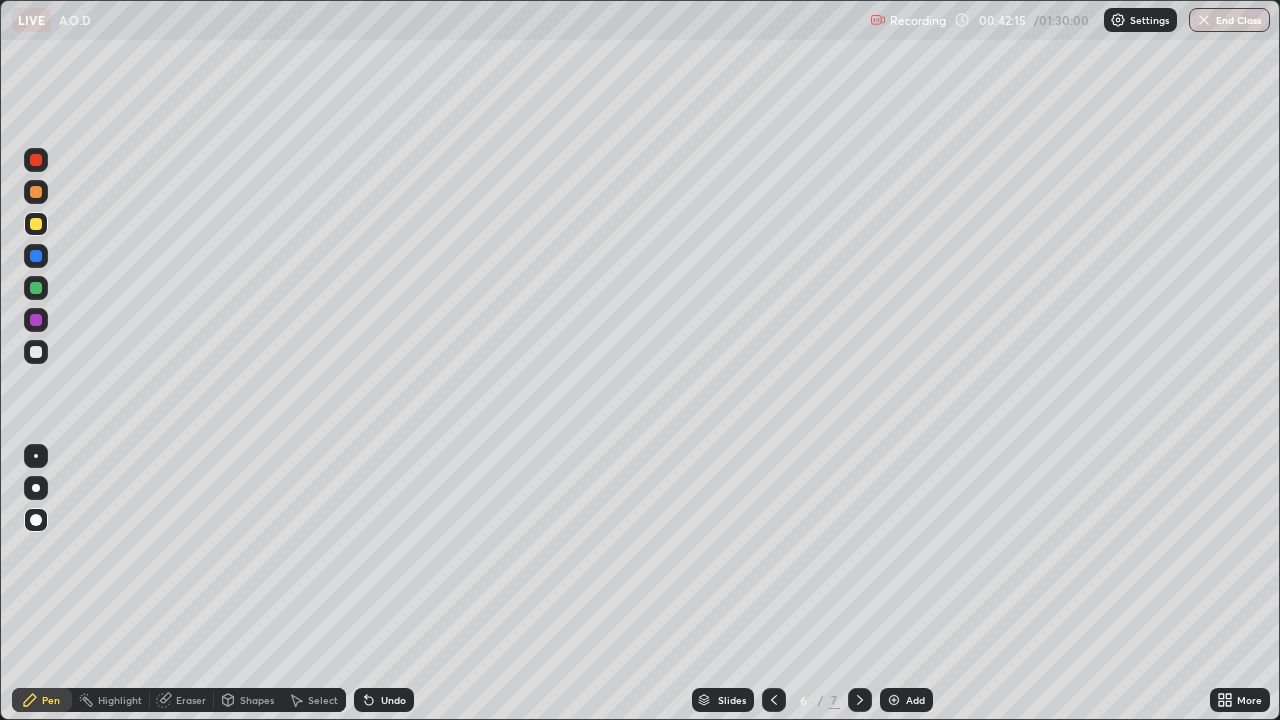 click at bounding box center [36, 288] 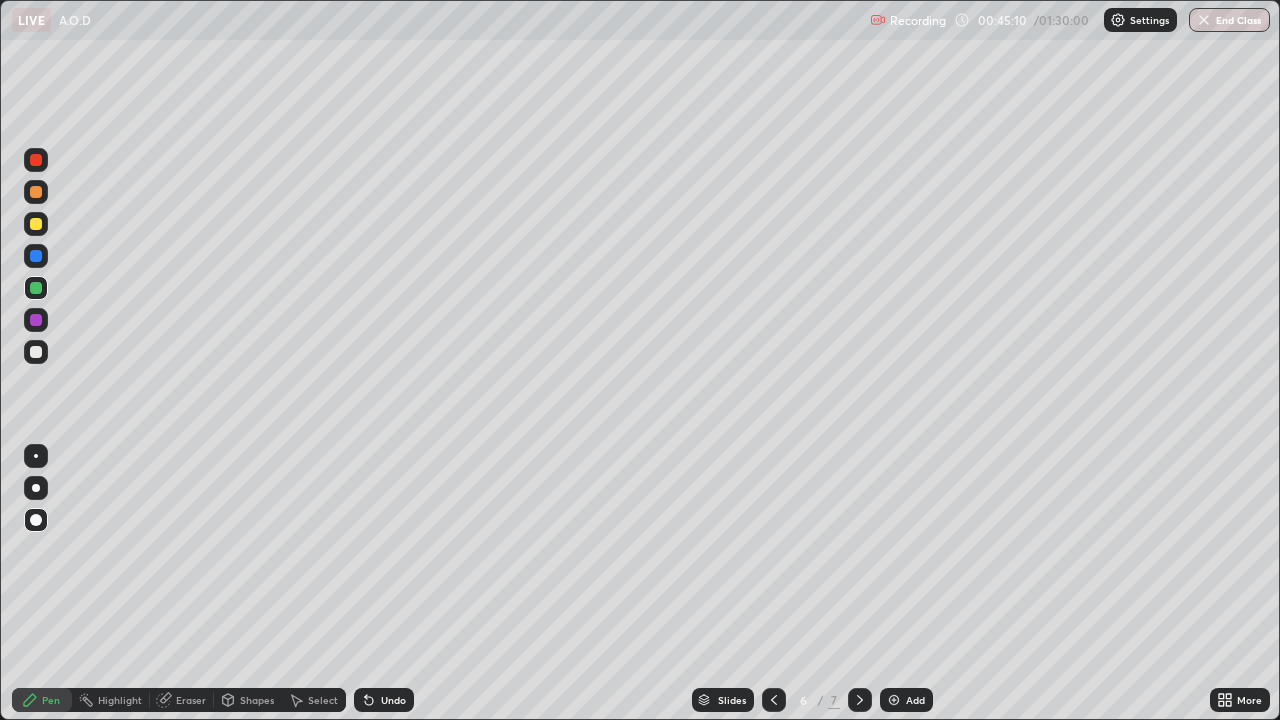 click 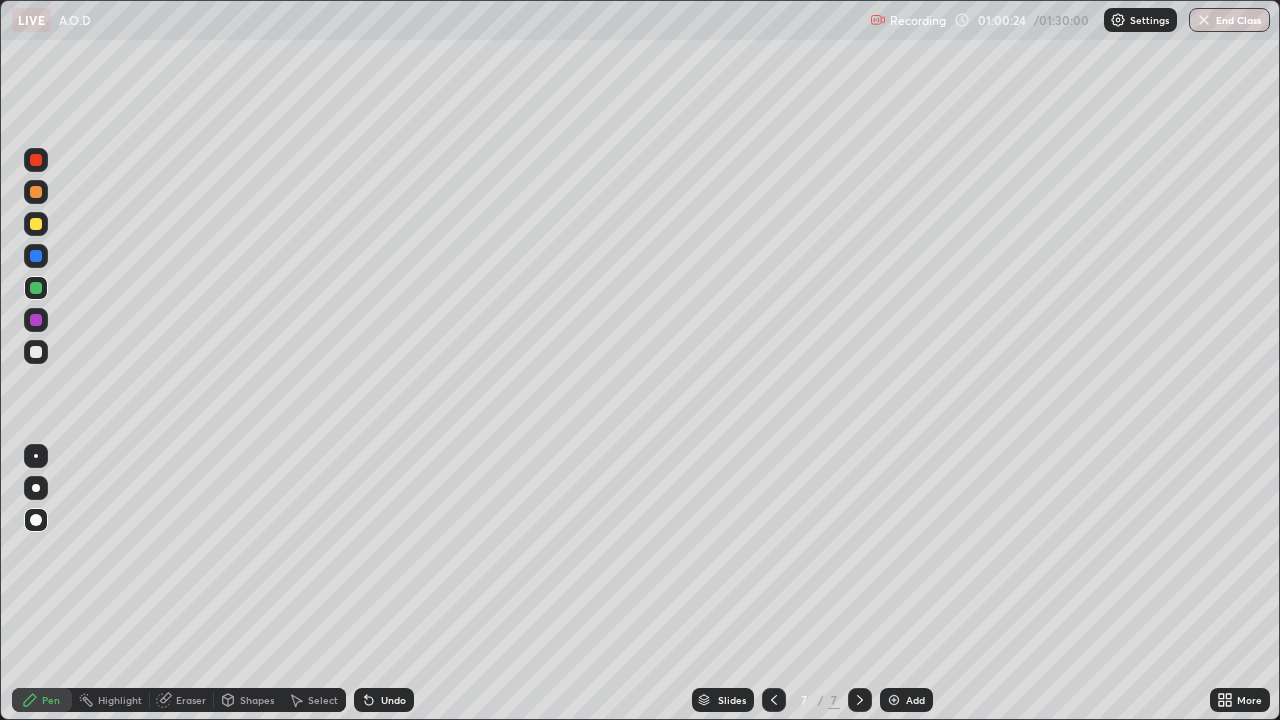 click at bounding box center [36, 352] 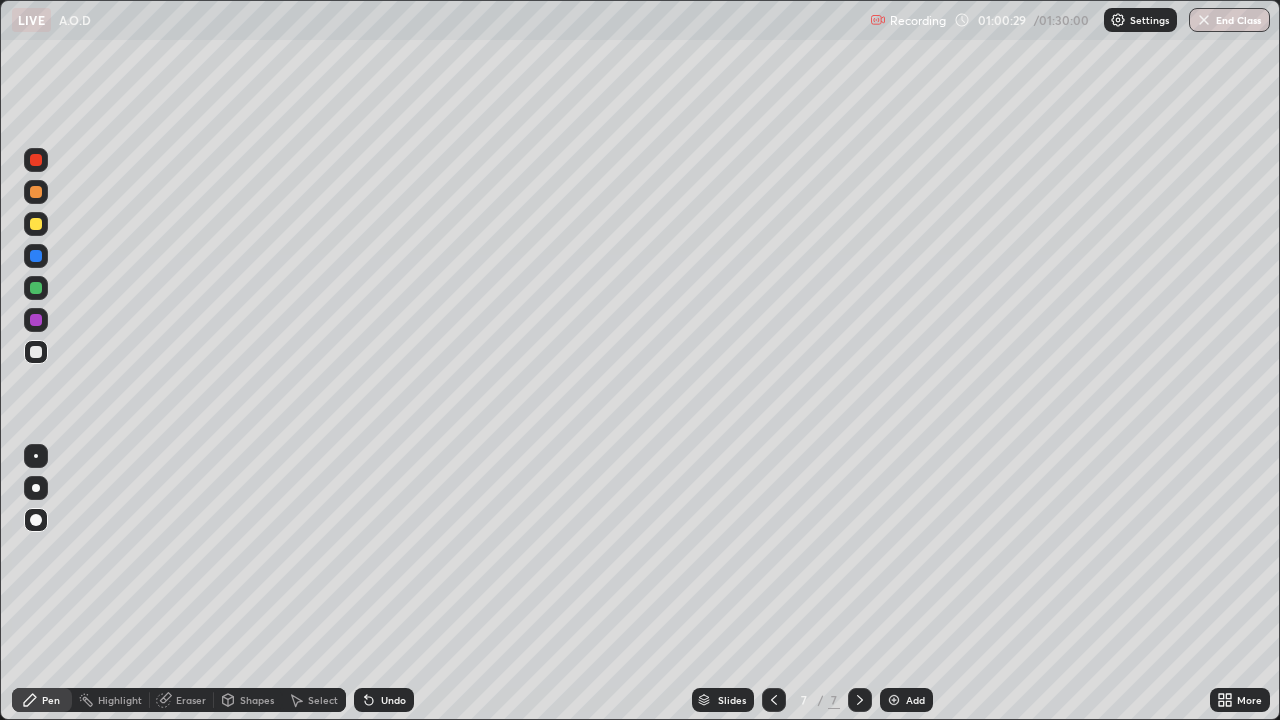 click at bounding box center [36, 320] 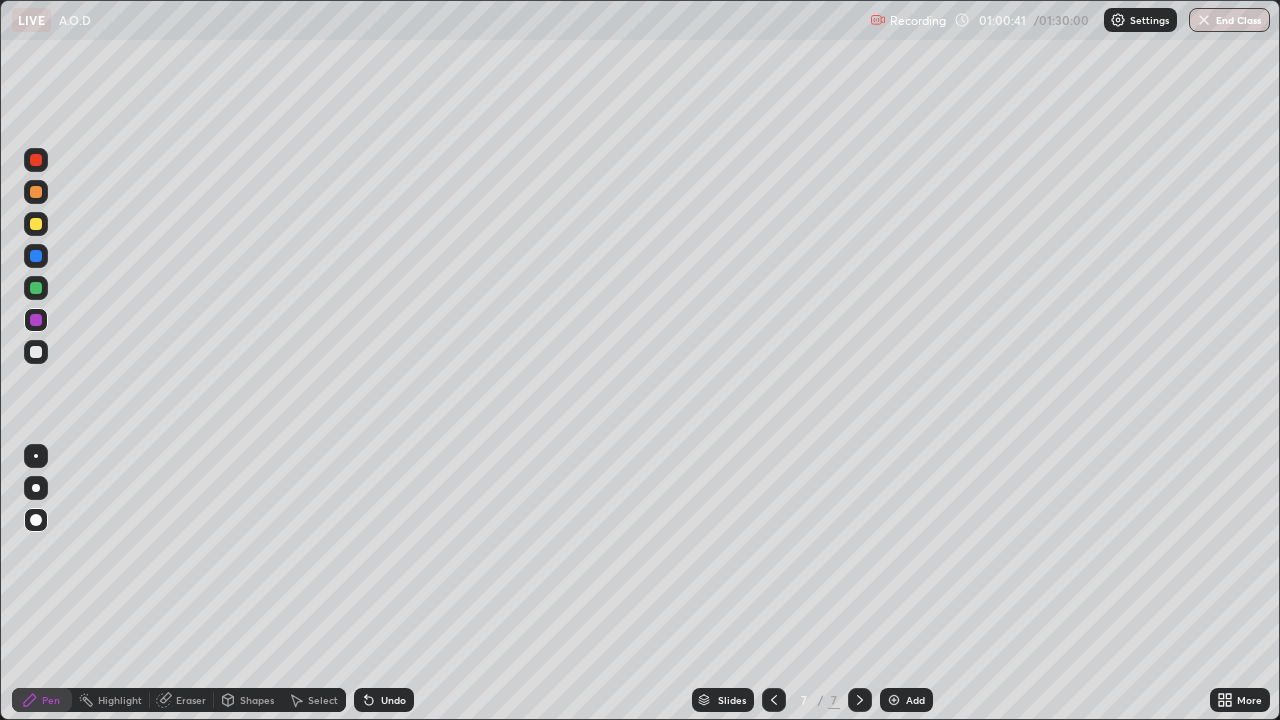 click at bounding box center (36, 288) 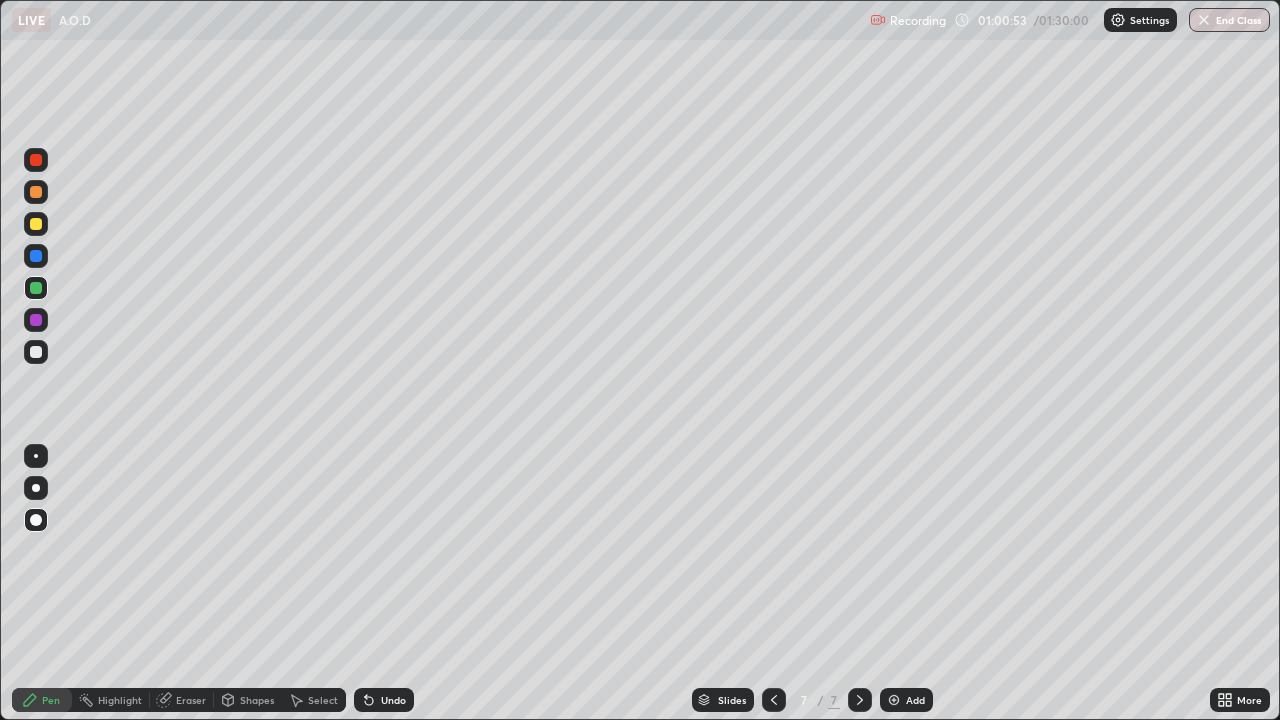 click at bounding box center (36, 224) 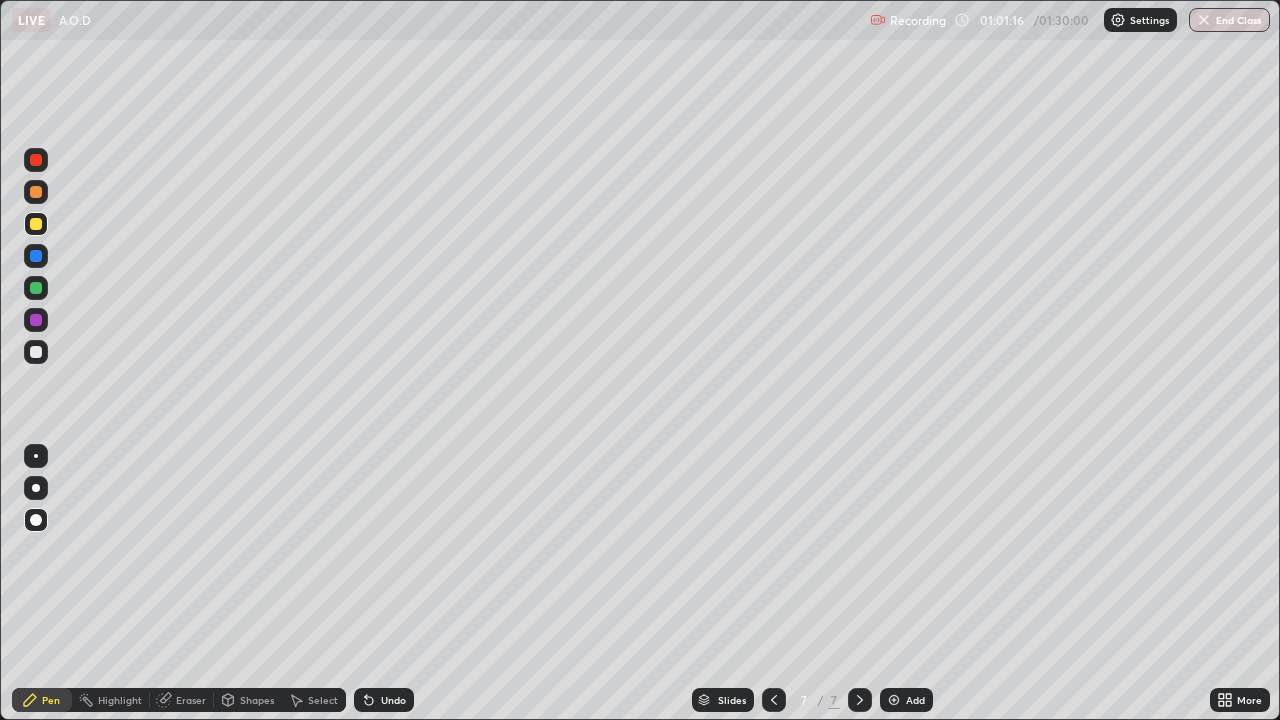 click on "Eraser" at bounding box center [191, 700] 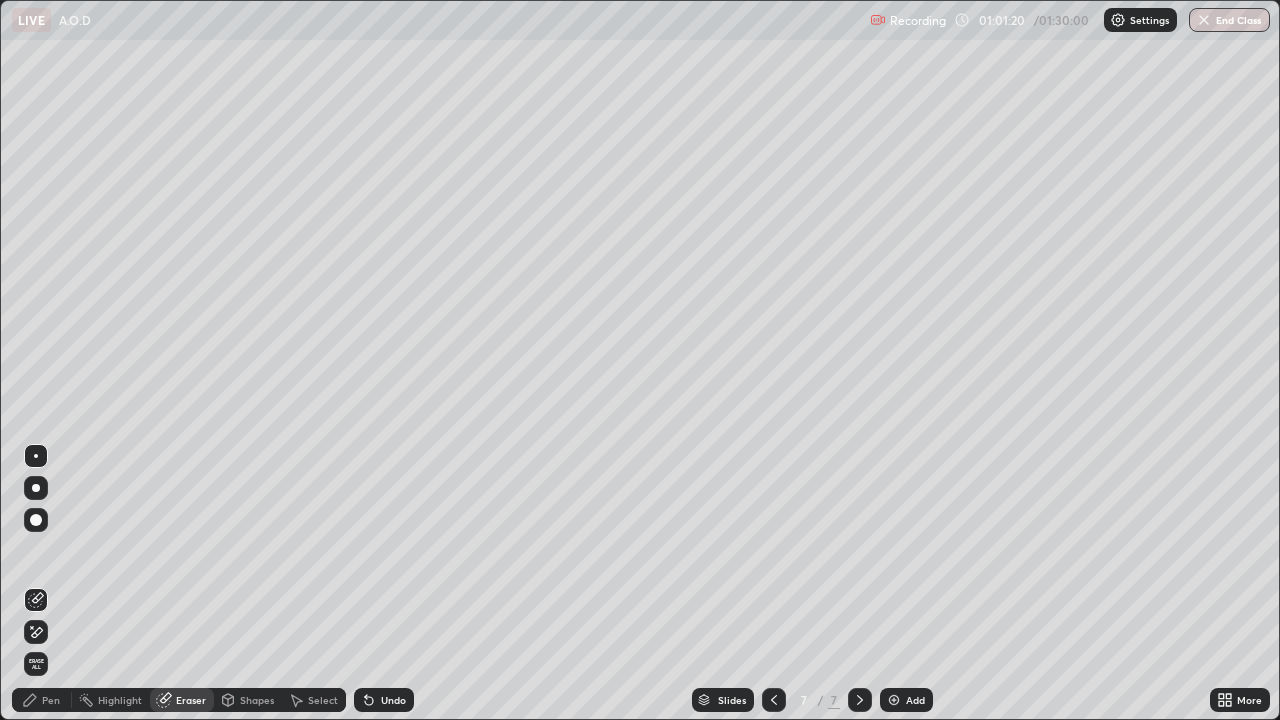 click on "Pen" at bounding box center [42, 700] 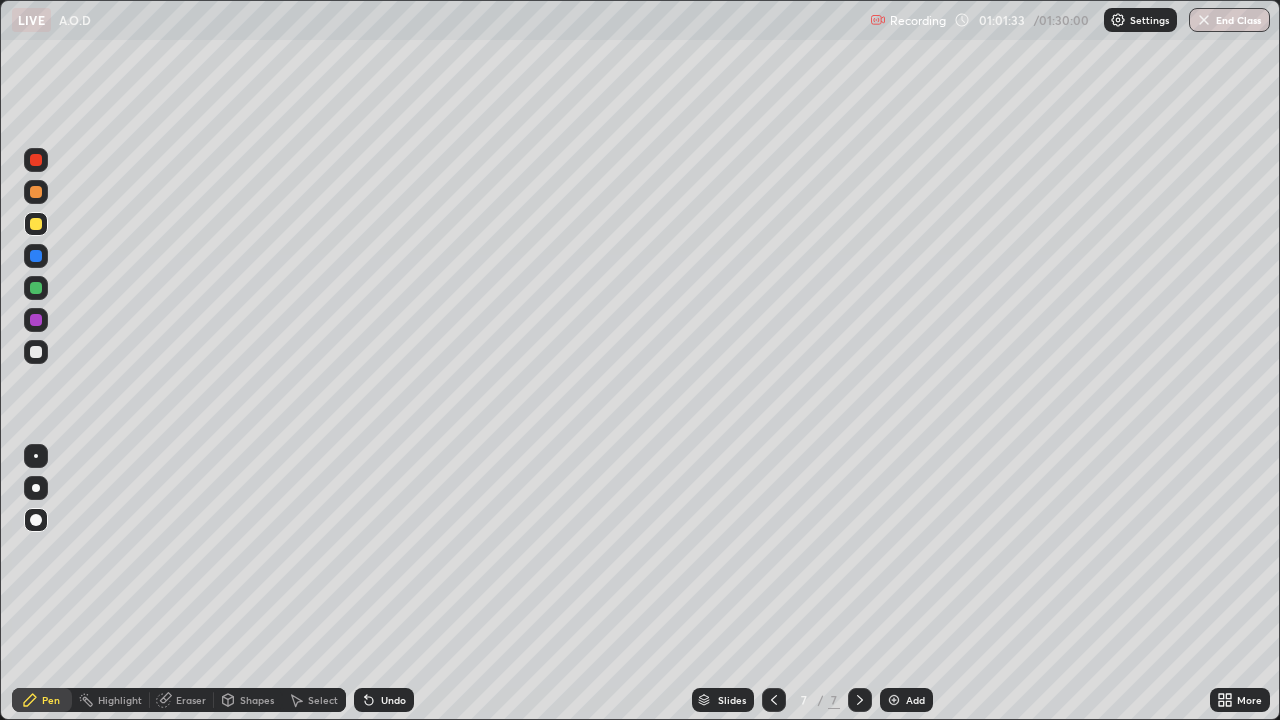 click at bounding box center [36, 256] 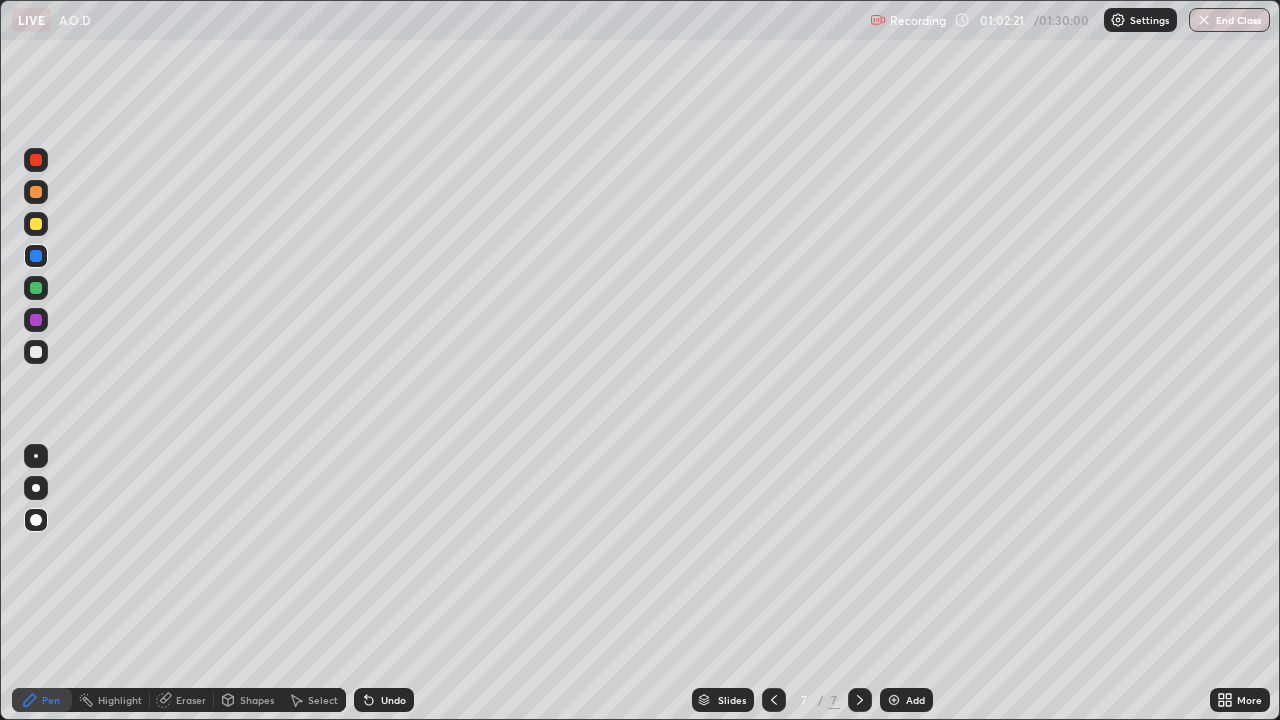 click at bounding box center (894, 700) 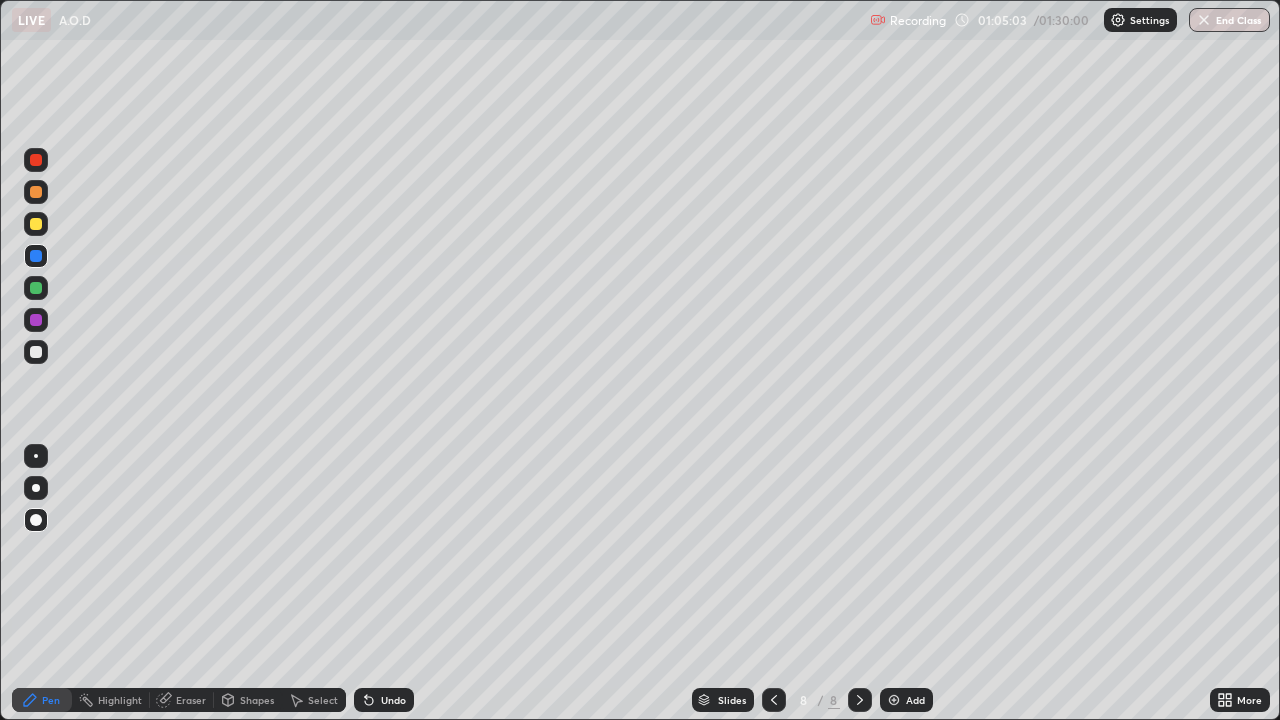 click at bounding box center (36, 352) 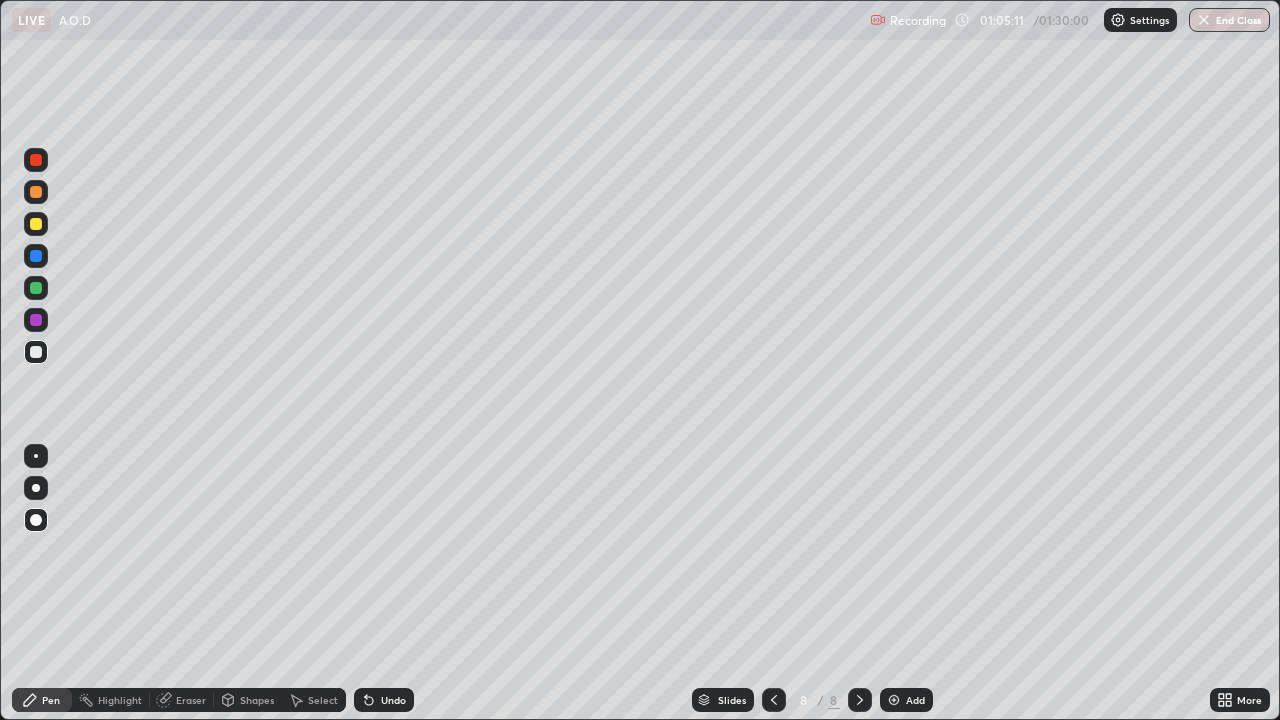 click at bounding box center (36, 224) 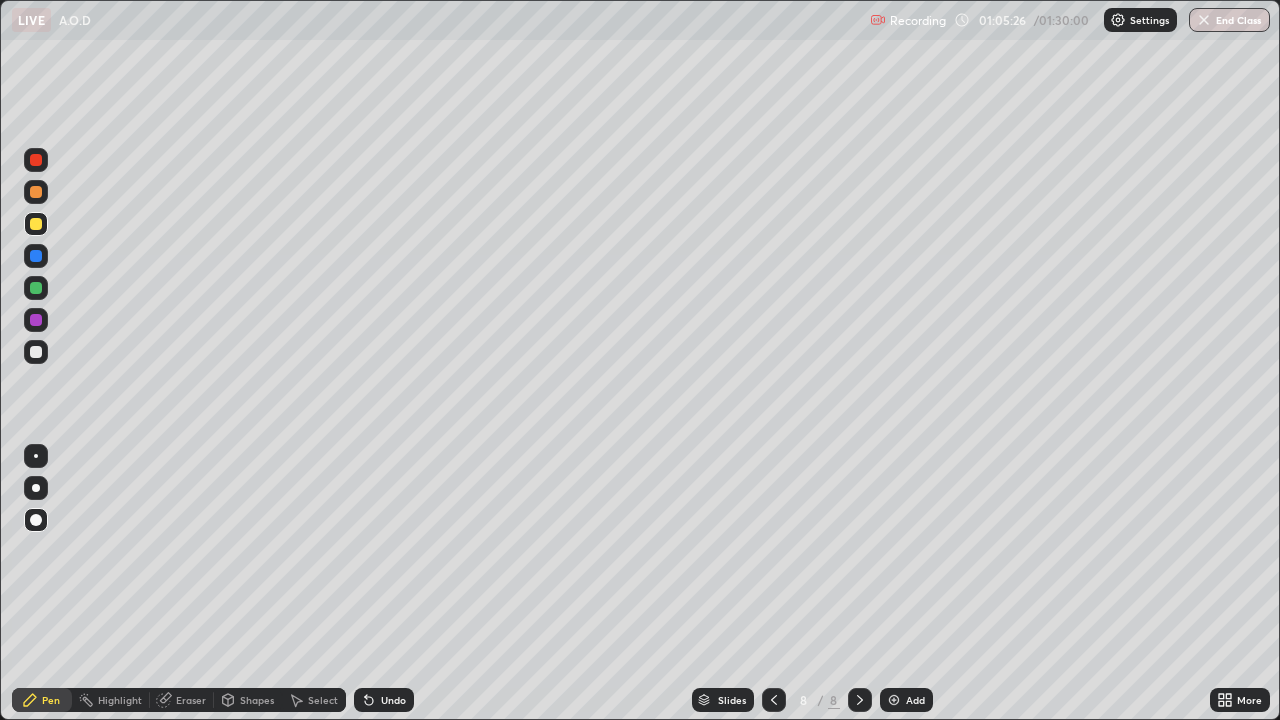 click at bounding box center (36, 288) 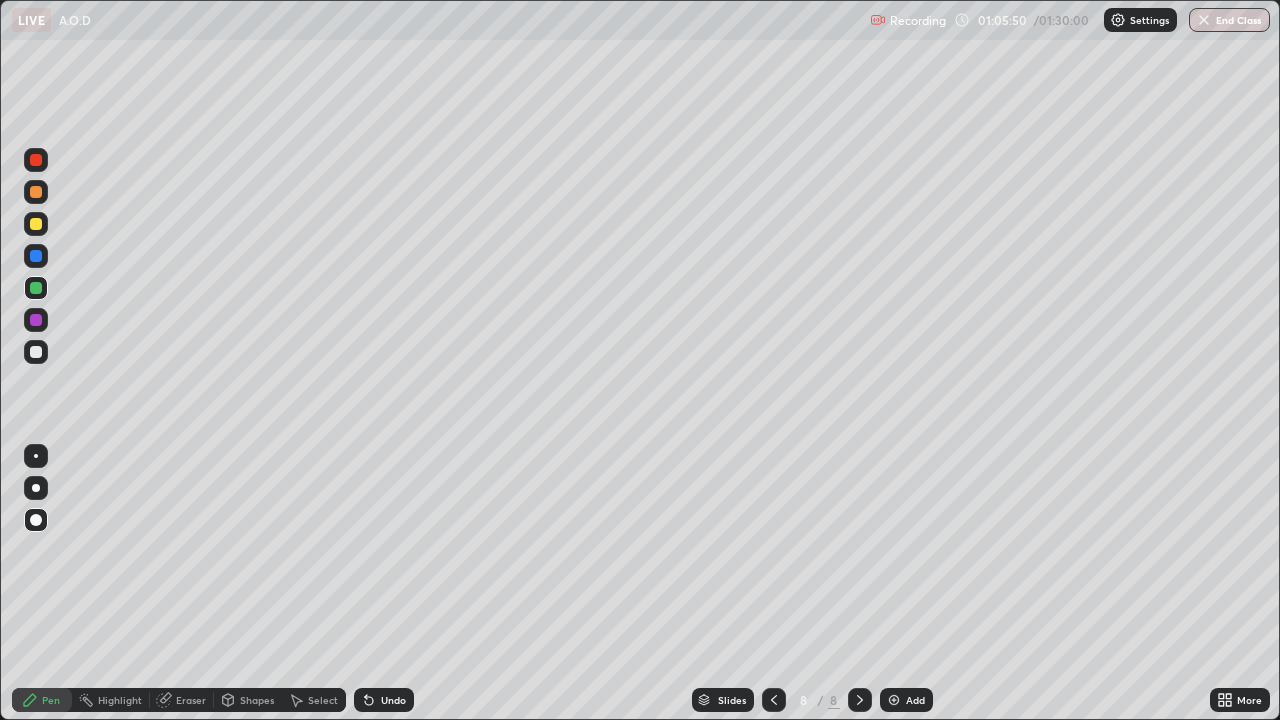 click at bounding box center [36, 256] 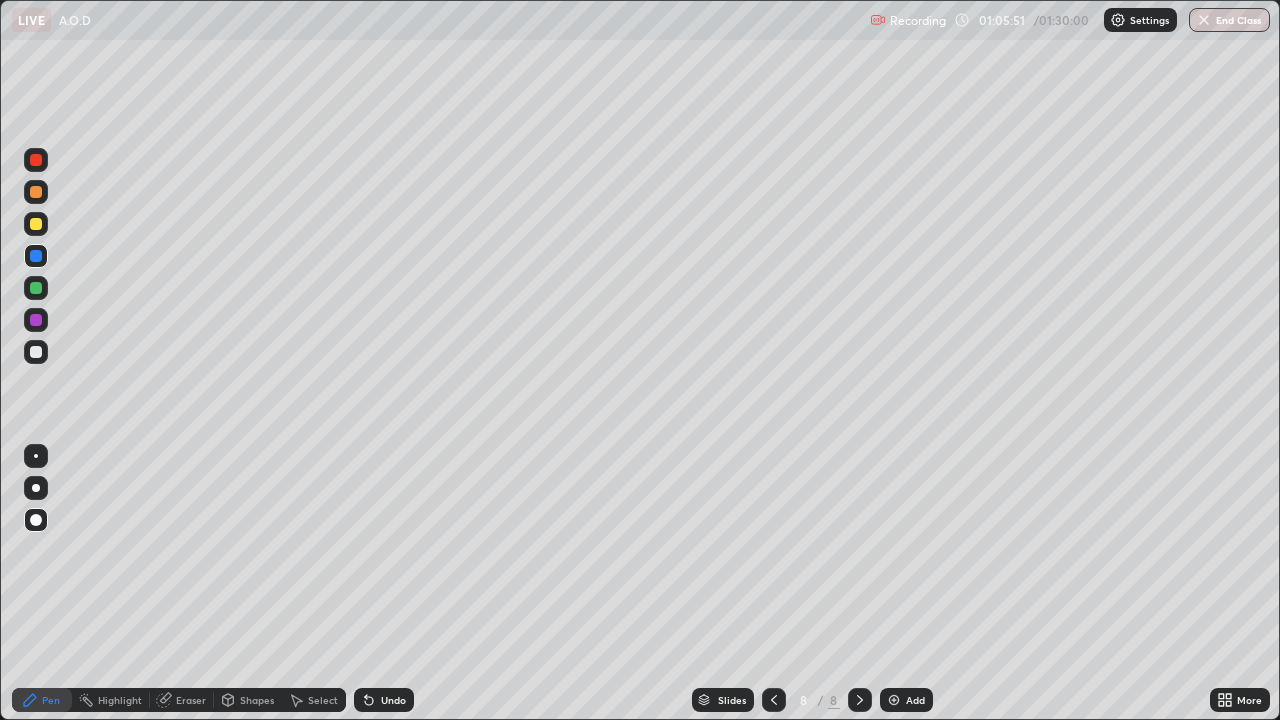 click at bounding box center (36, 320) 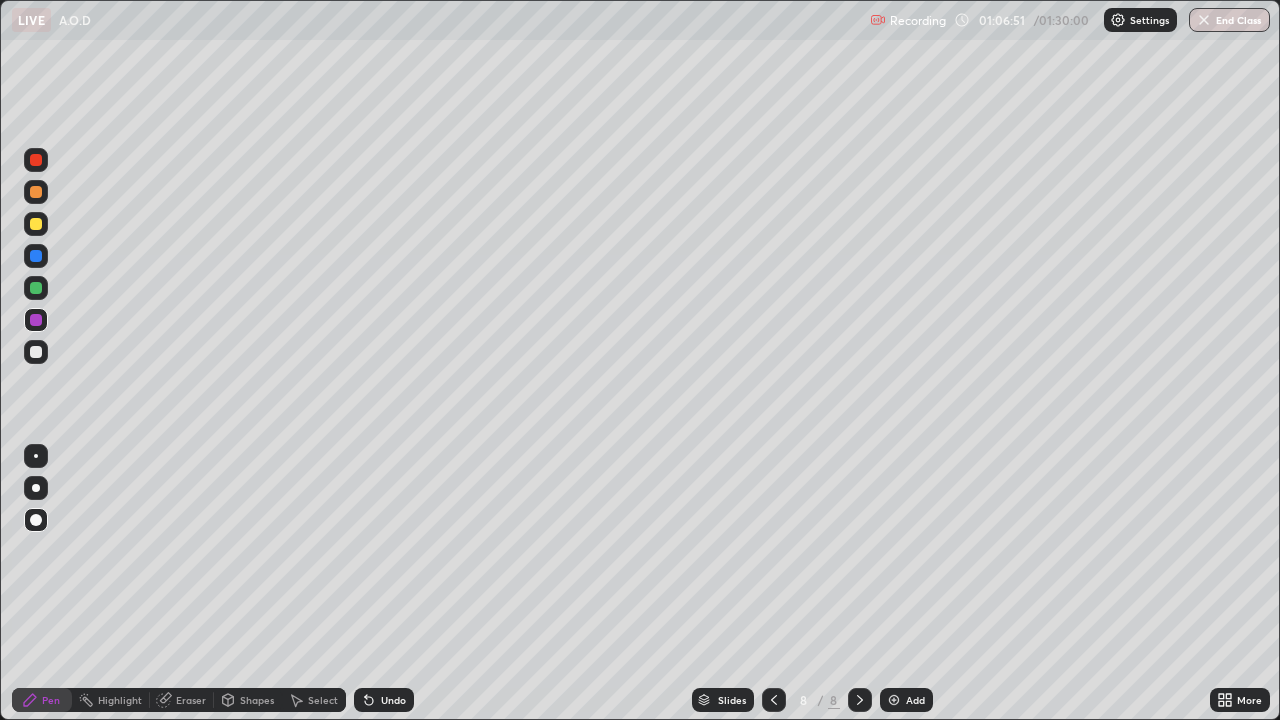 click at bounding box center [36, 288] 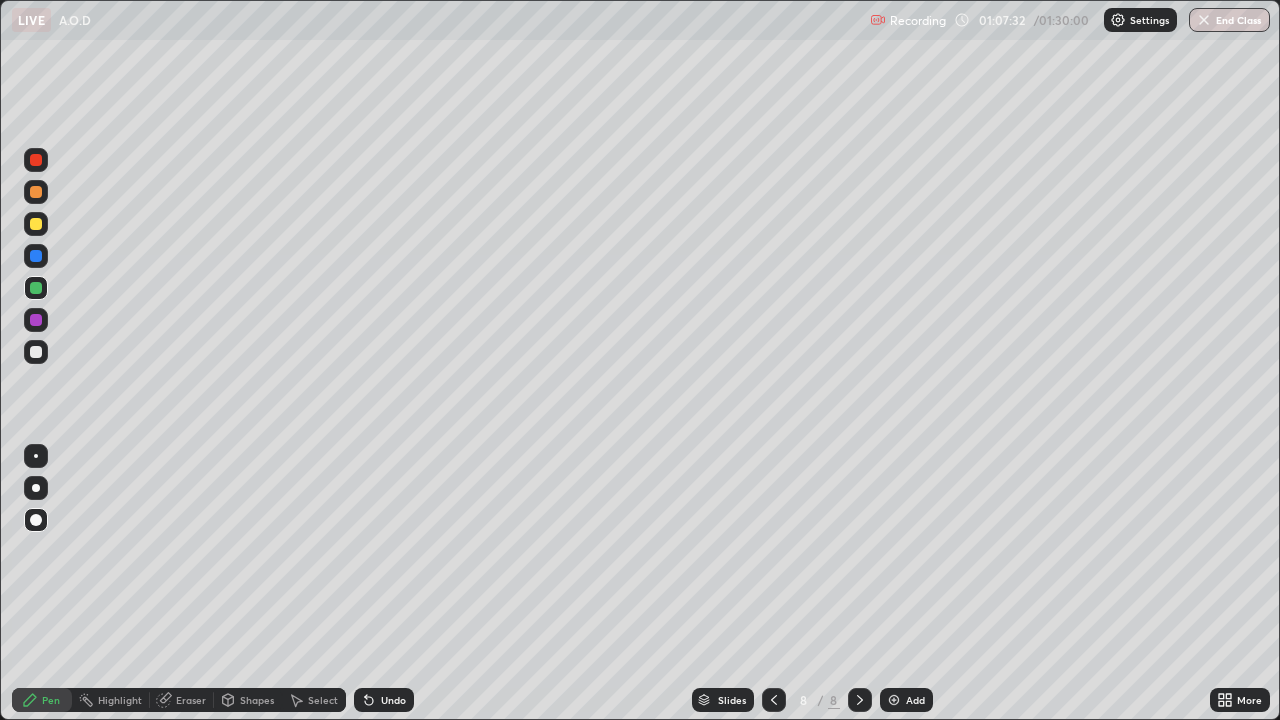 click at bounding box center [36, 256] 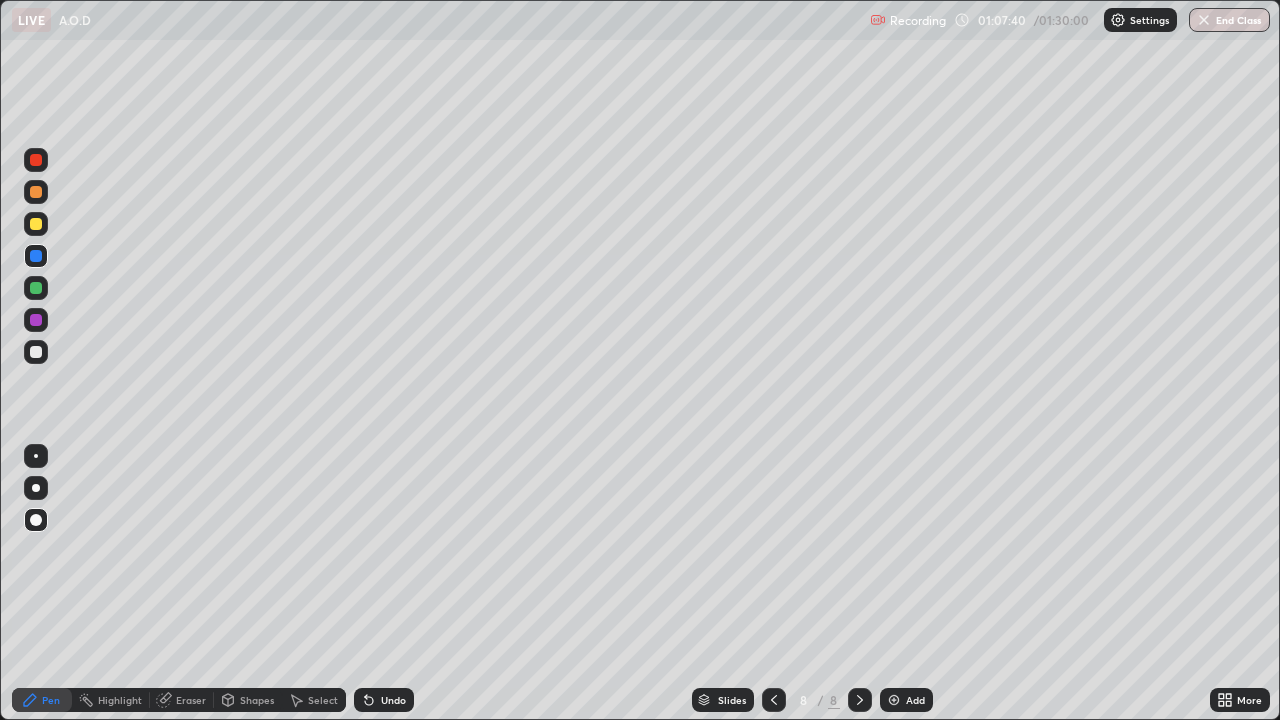 click at bounding box center [36, 352] 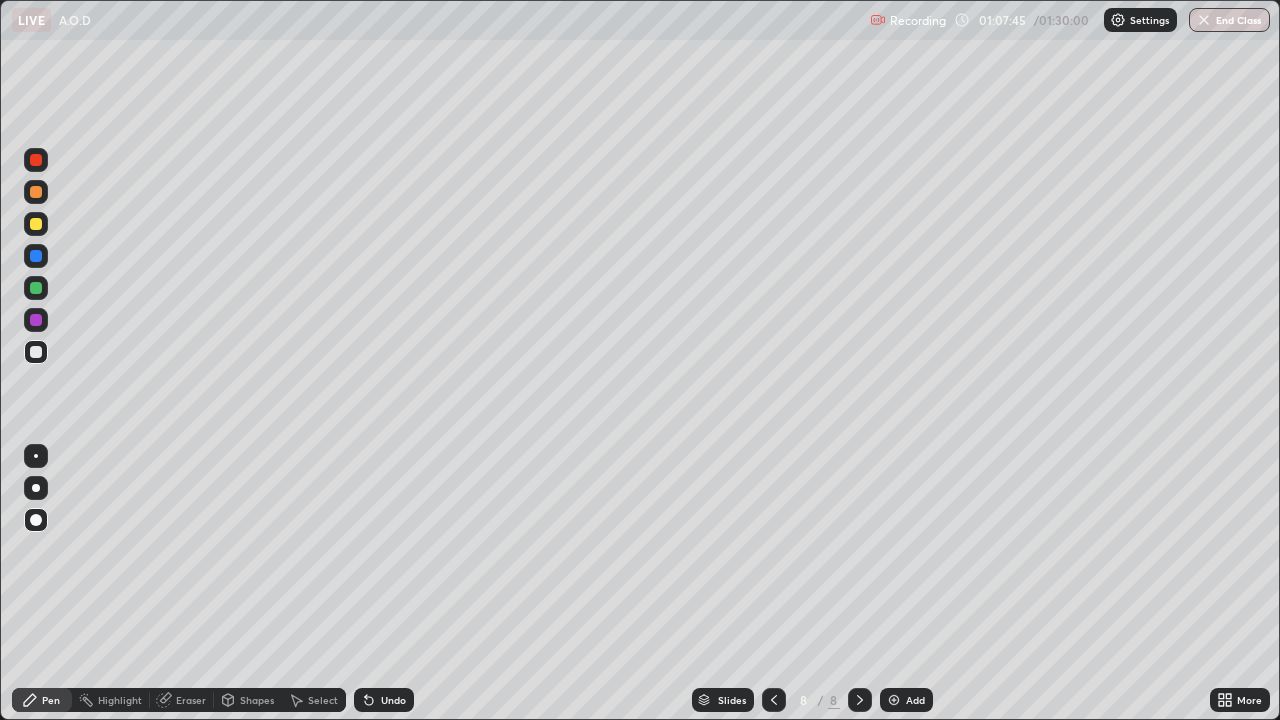 click at bounding box center [36, 224] 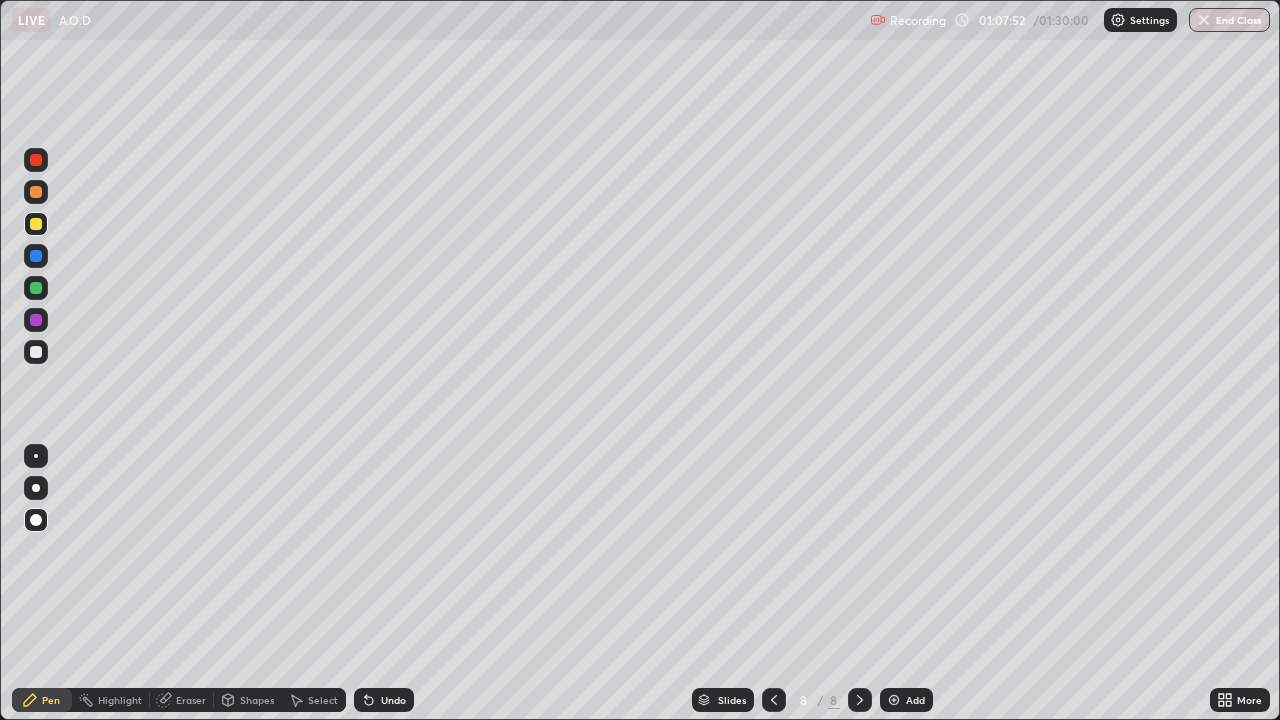 click at bounding box center [36, 320] 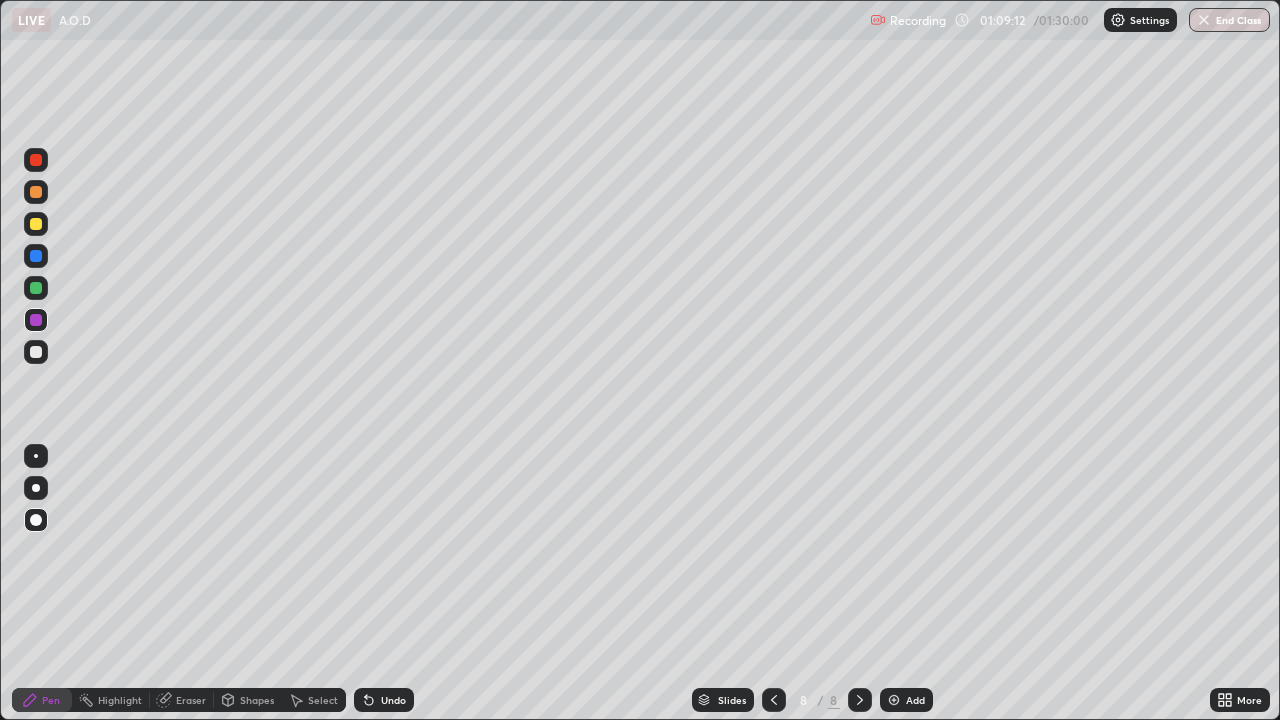 click at bounding box center (36, 160) 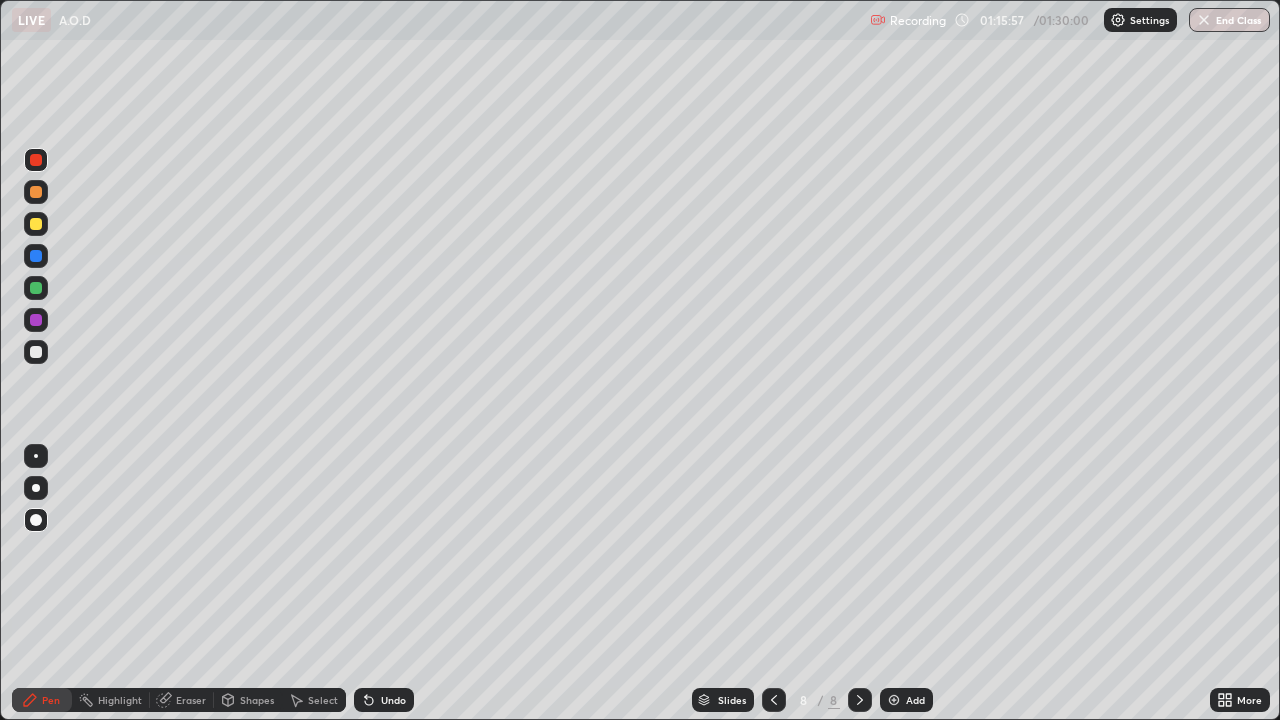 click on "End Class" at bounding box center [1229, 20] 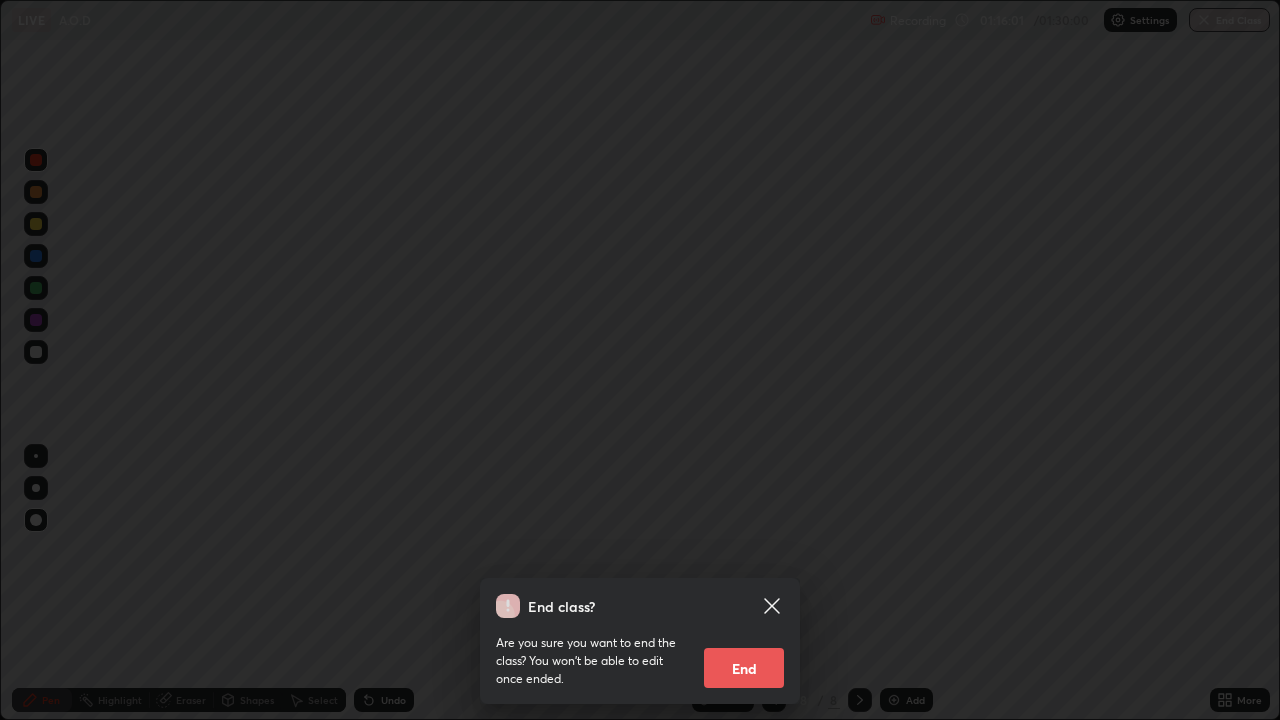 click on "End" at bounding box center (744, 668) 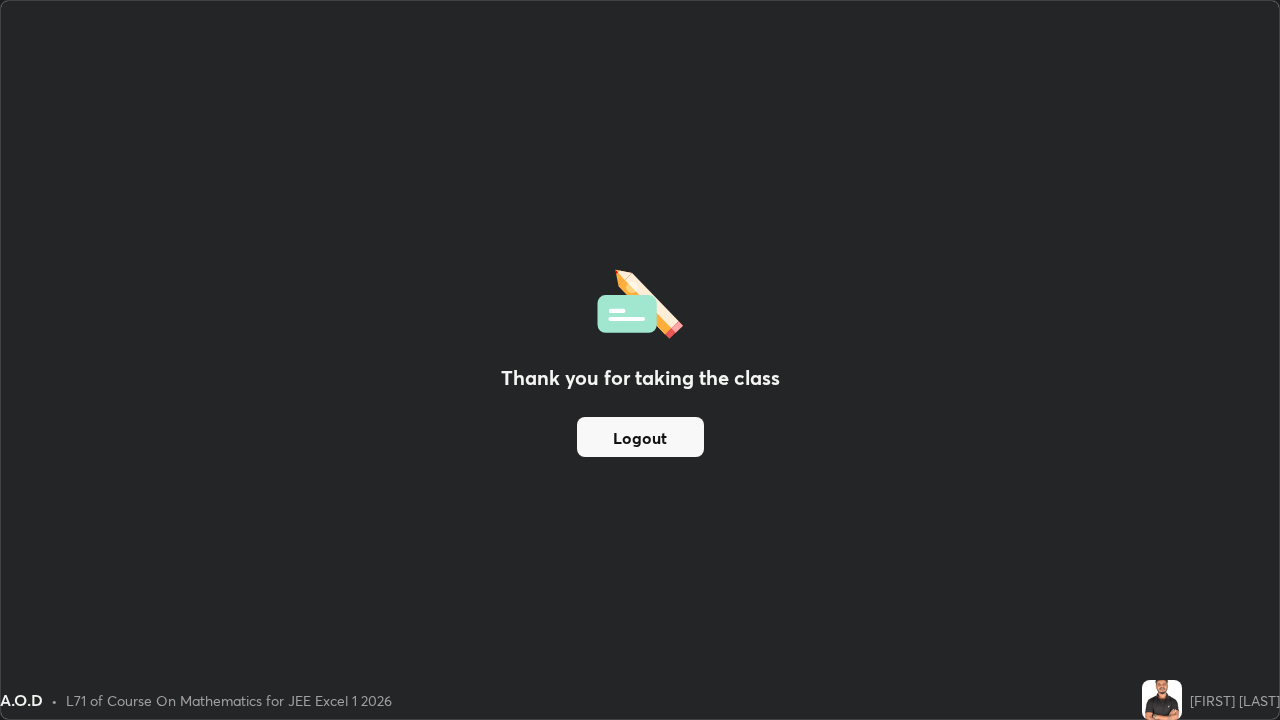 click on "Logout" at bounding box center [640, 437] 